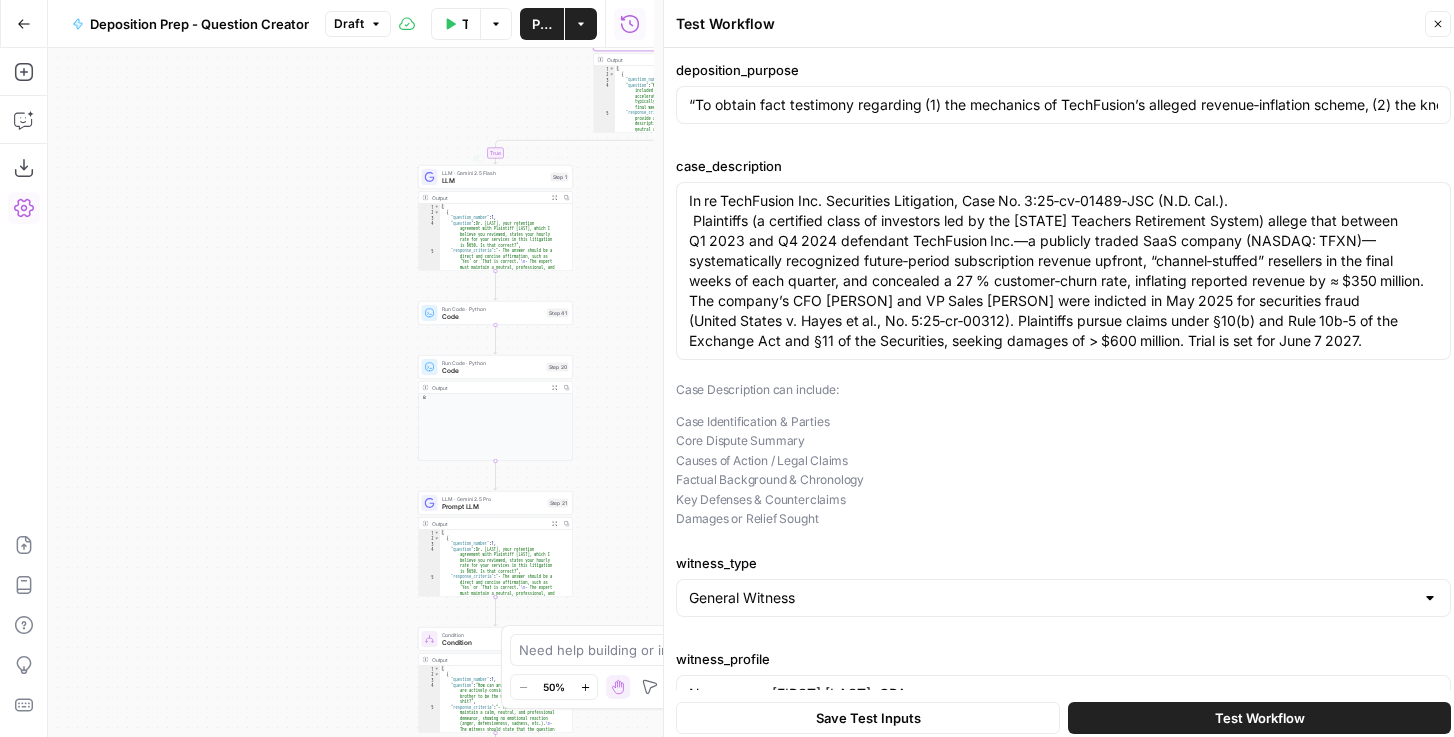 scroll, scrollTop: 8, scrollLeft: 8, axis: both 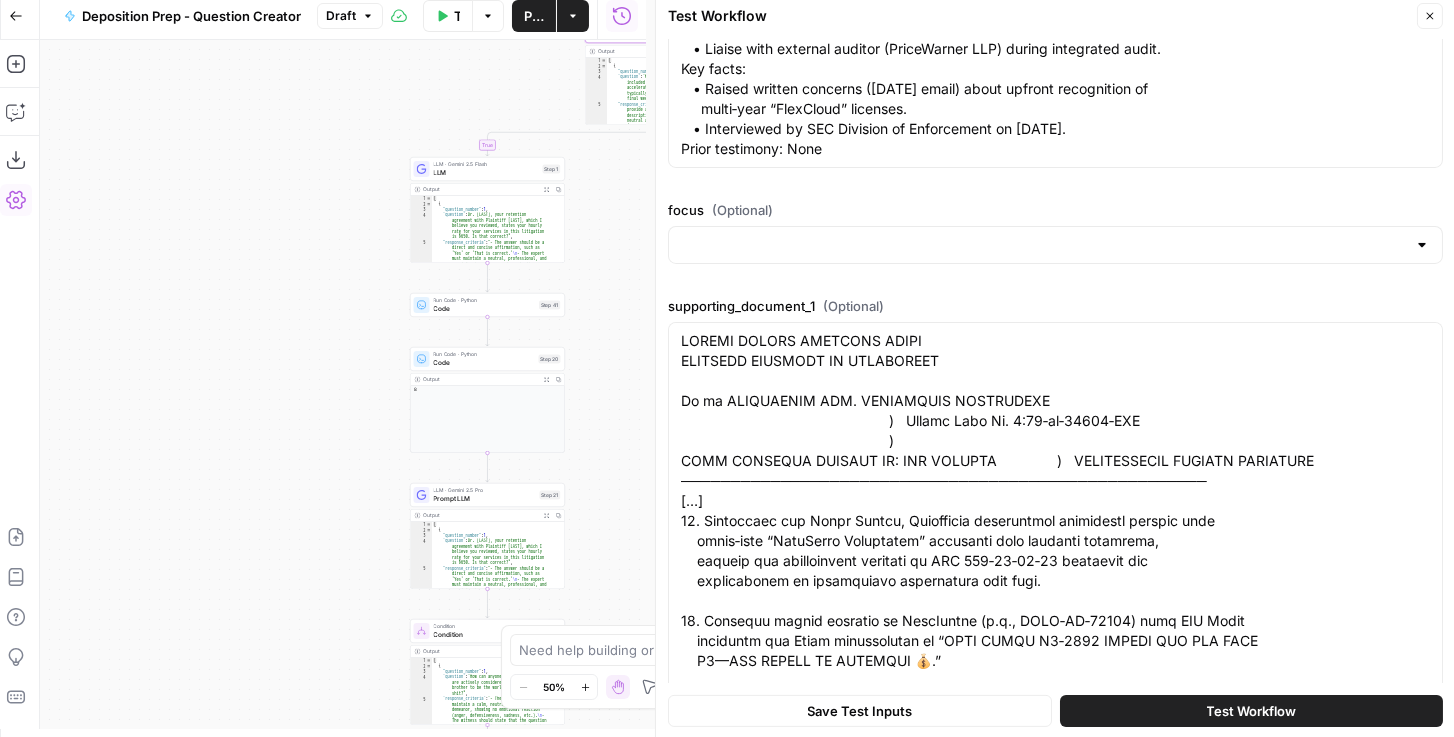 click on "true false true false true false Workflow Set Inputs Inputs Condition Condition Step 18 Output Expand Output Copy 1 2 3 4 5 [    {      "question_number" :  3 ,      "question" :  "Ms. Gonzalez, your duties           included reviewing quarter-end 'Deal Desk'           accelerations. Can you describe what           typically happened at the Deal Desk in the           final week of a financial quarter?" ,      "response_criteria" :  "- The witness must           provide a factual, process-oriented           description only. \n - The answer should be           neutral and devoid of emotional or           judgmental language (e.g., avoid words           like 'chaotic,' 'frantic,' or 'improper'          ). \n - A good answer would be: 'The volume           of contracts submitted for revenue           recognition review would increase           significantly. My role was to review those           \n \n" at bounding box center [343, 384] 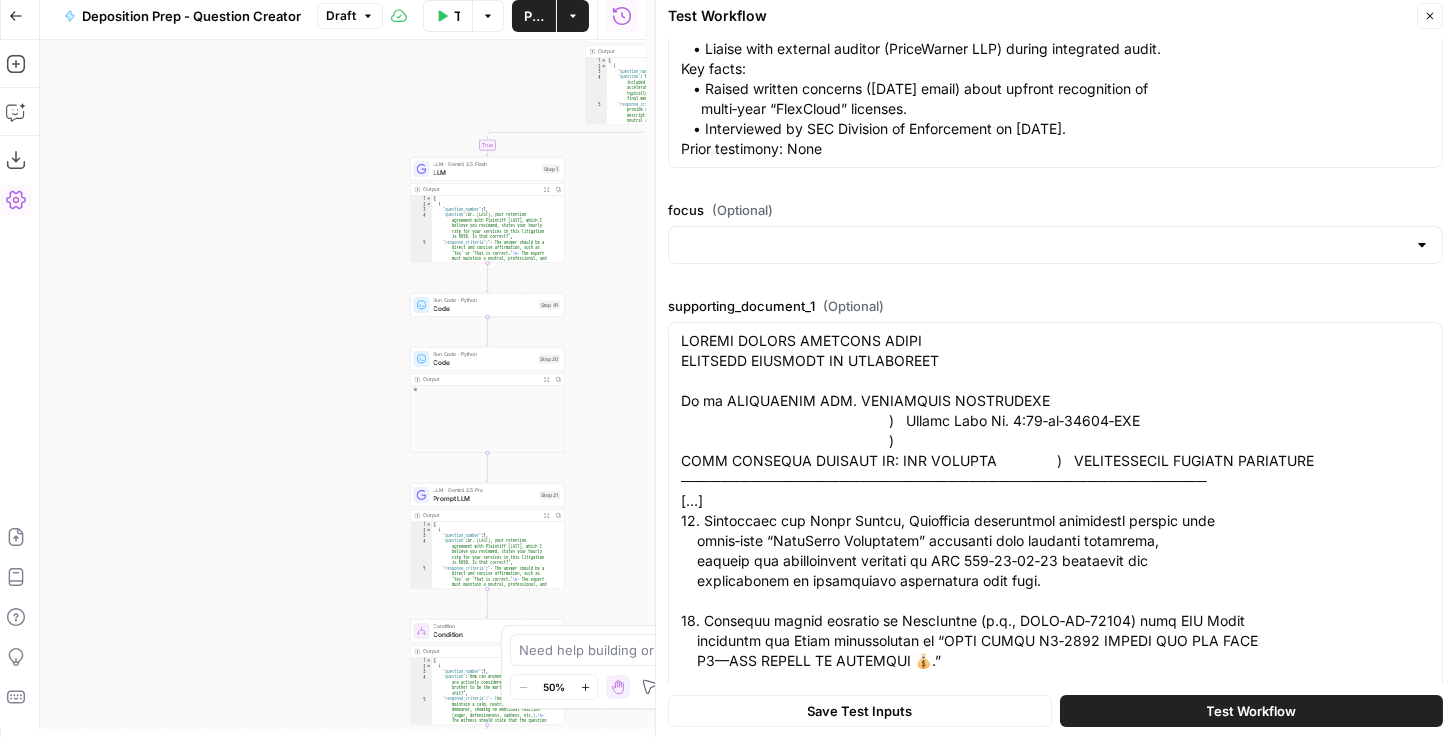 click on "Close" at bounding box center [1430, 16] 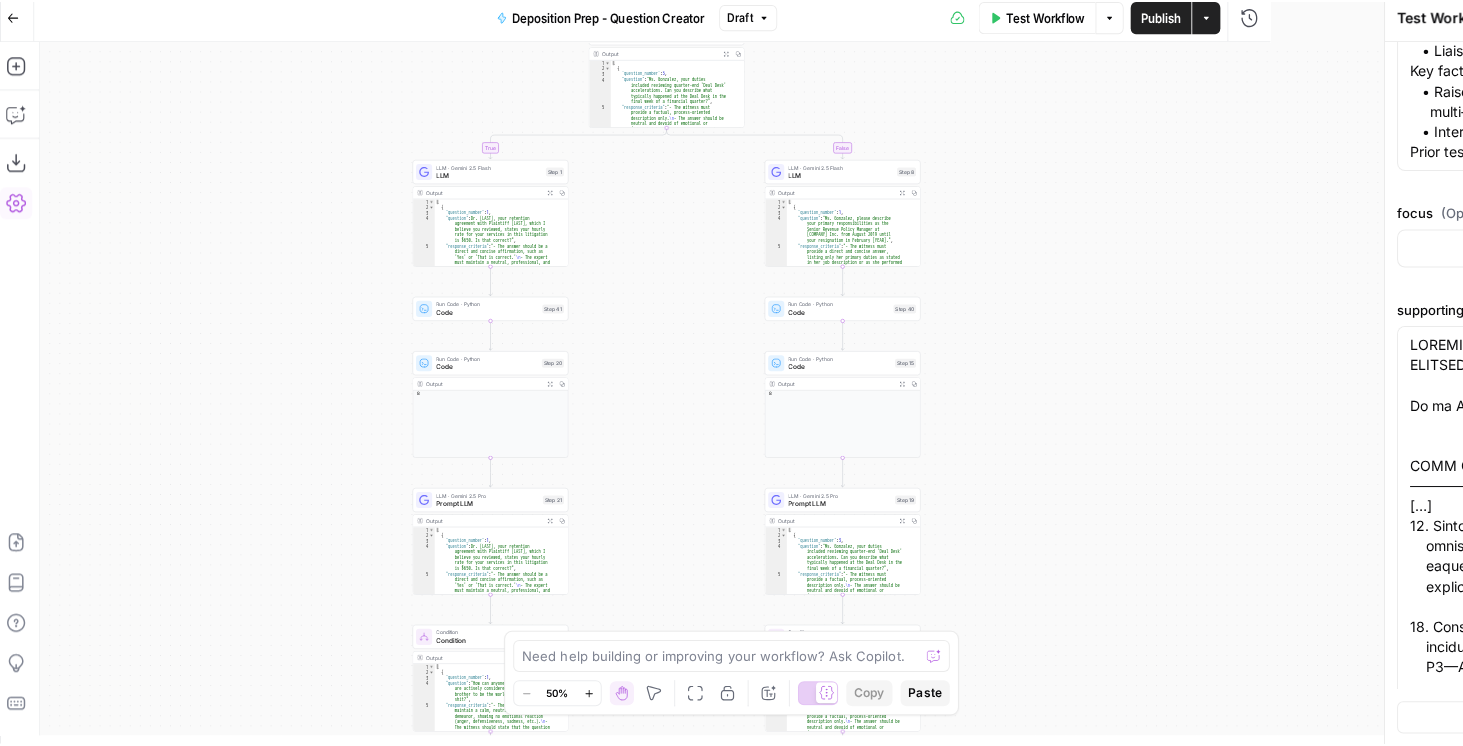 scroll, scrollTop: 0, scrollLeft: 0, axis: both 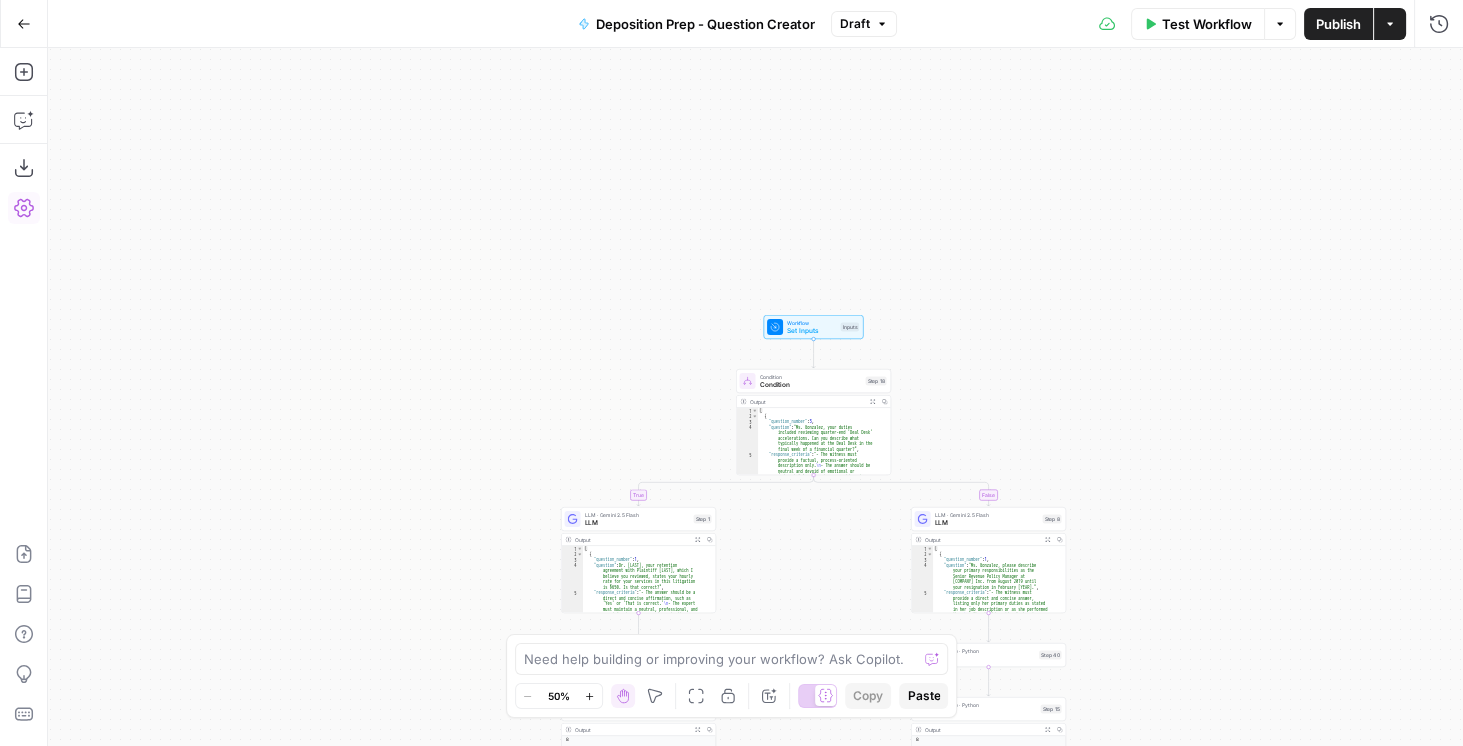 drag, startPoint x: 961, startPoint y: 101, endPoint x: 1078, endPoint y: 428, distance: 347.30103 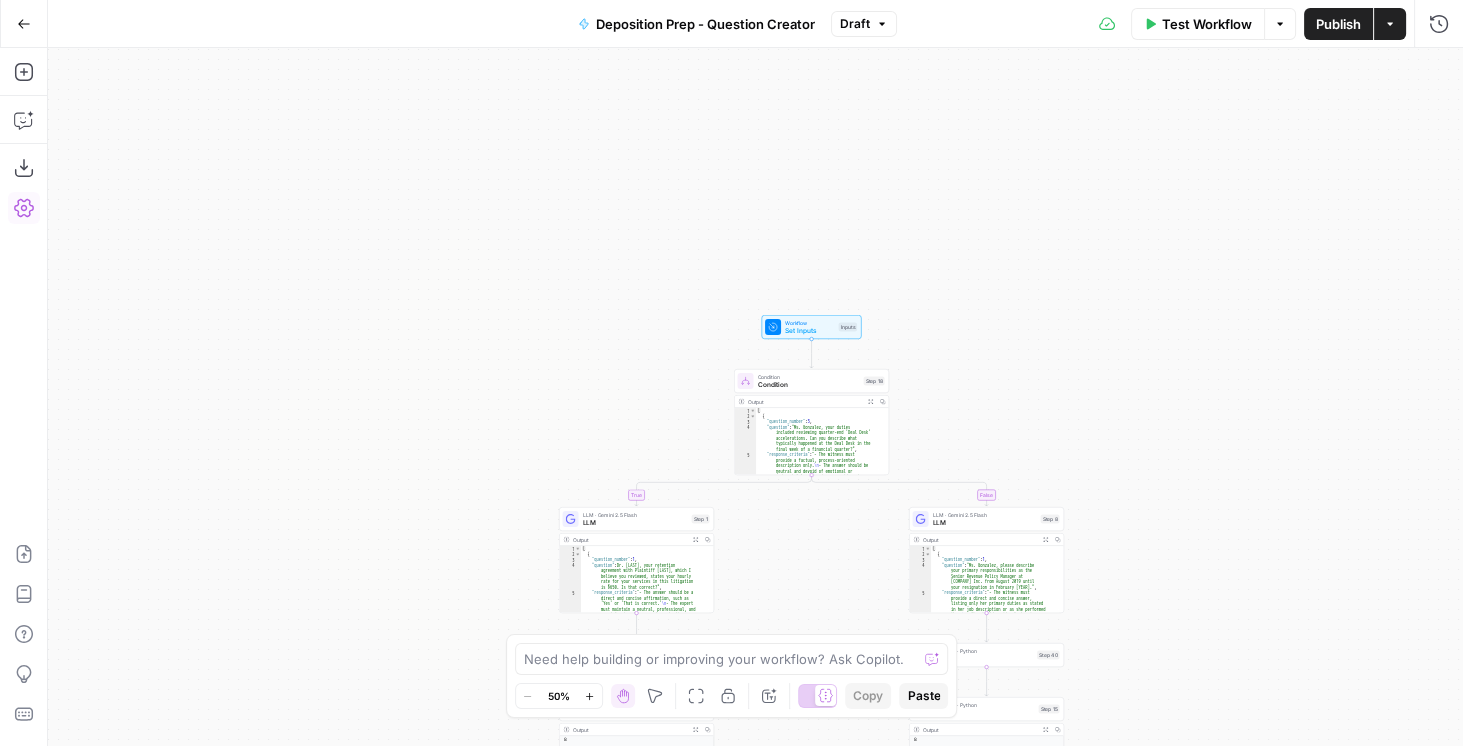 click on "Set Inputs" at bounding box center (810, 331) 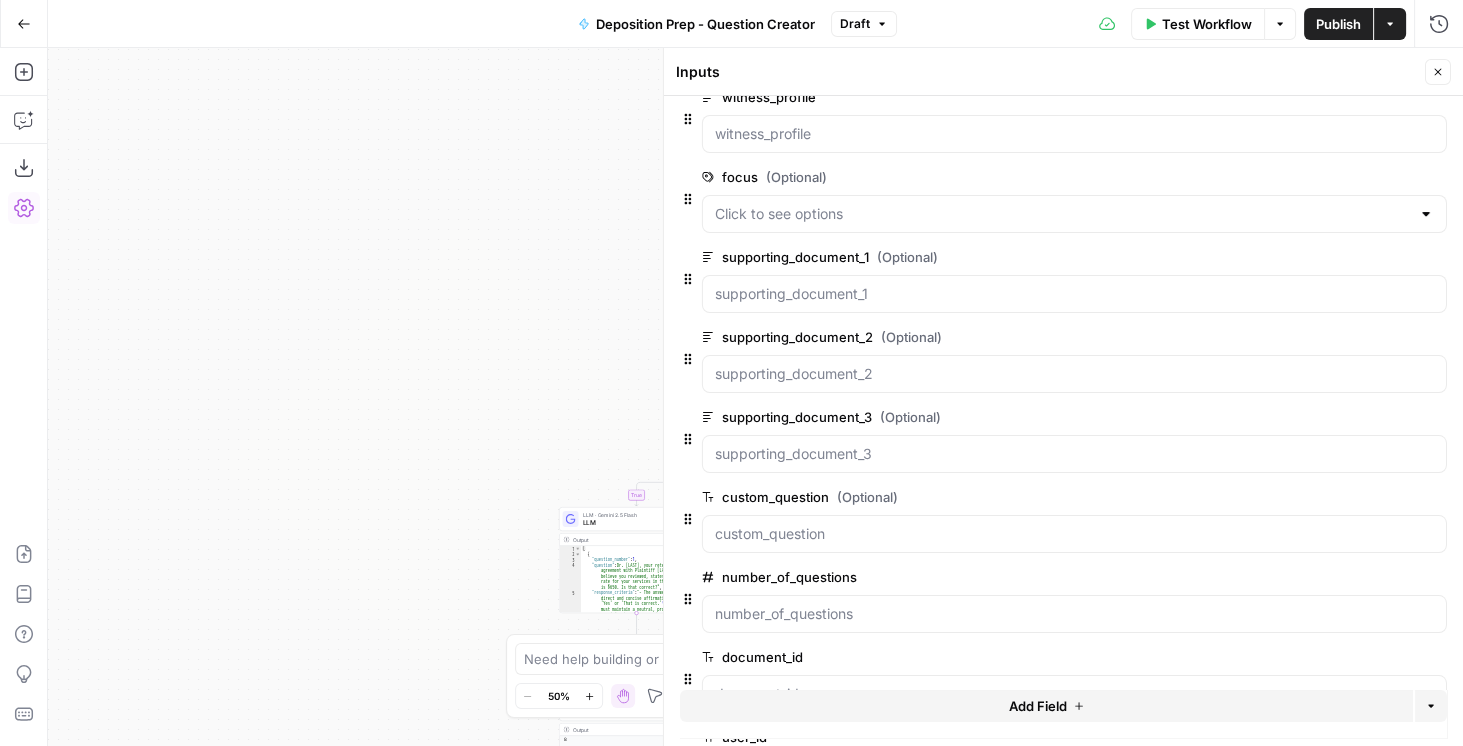 scroll, scrollTop: 400, scrollLeft: 0, axis: vertical 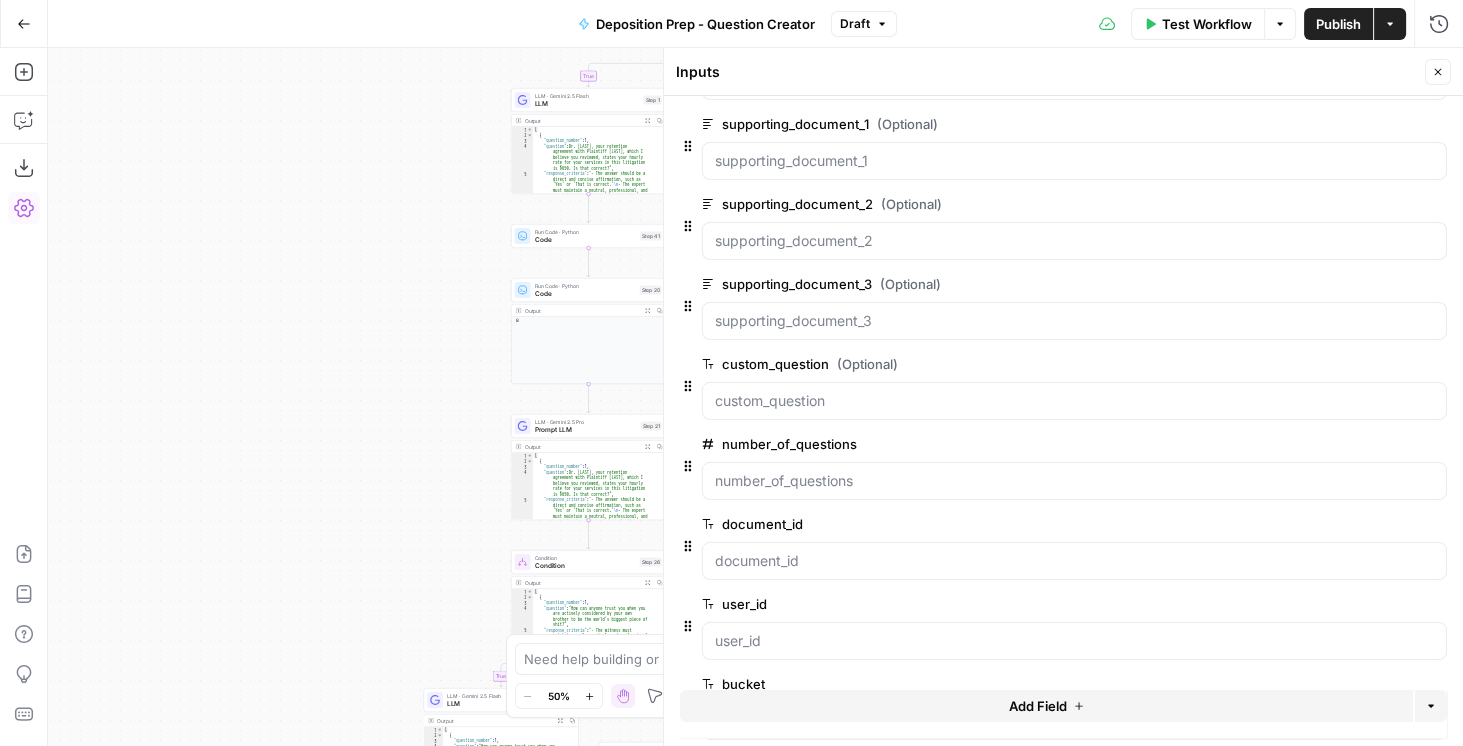 drag, startPoint x: 387, startPoint y: 333, endPoint x: 345, endPoint y: 163, distance: 175.11139 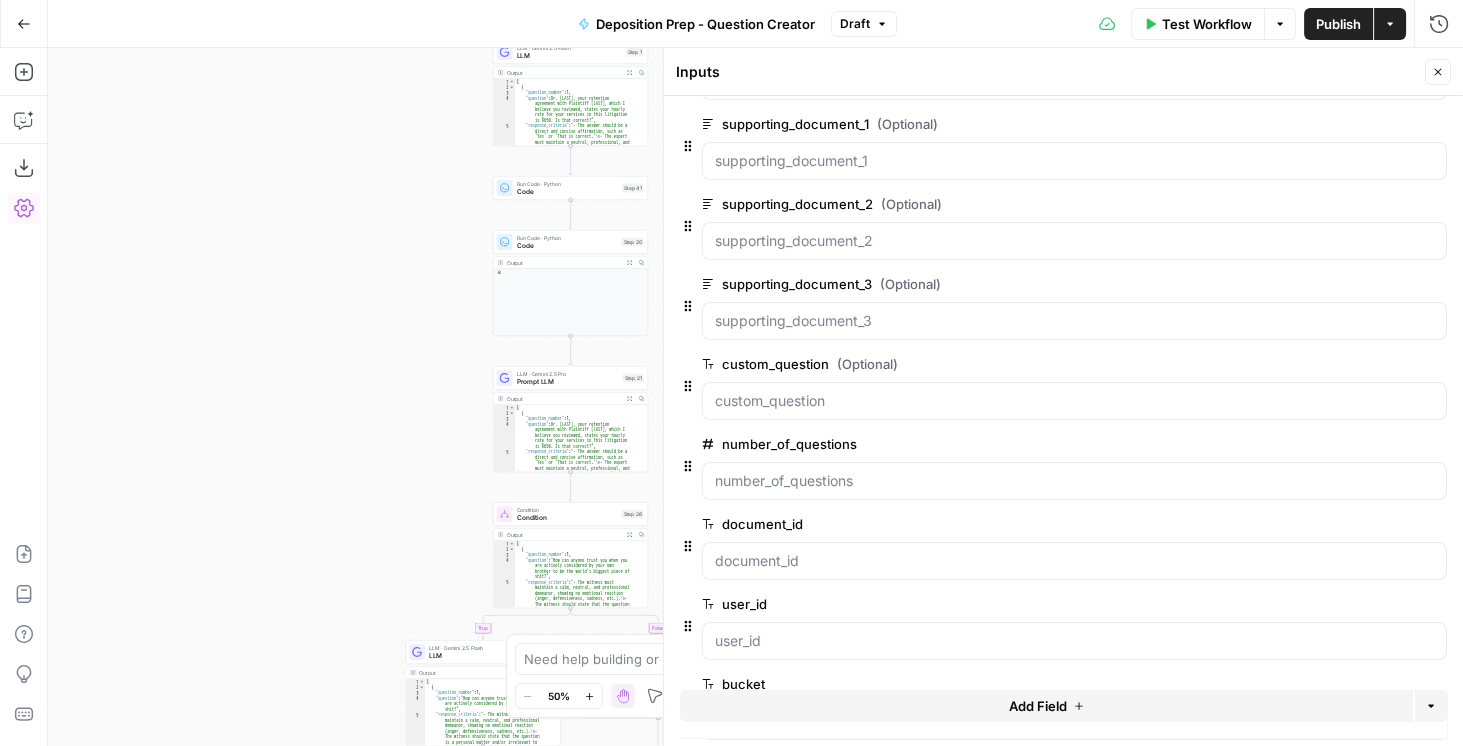drag, startPoint x: 318, startPoint y: 202, endPoint x: 274, endPoint y: 63, distance: 145.7978 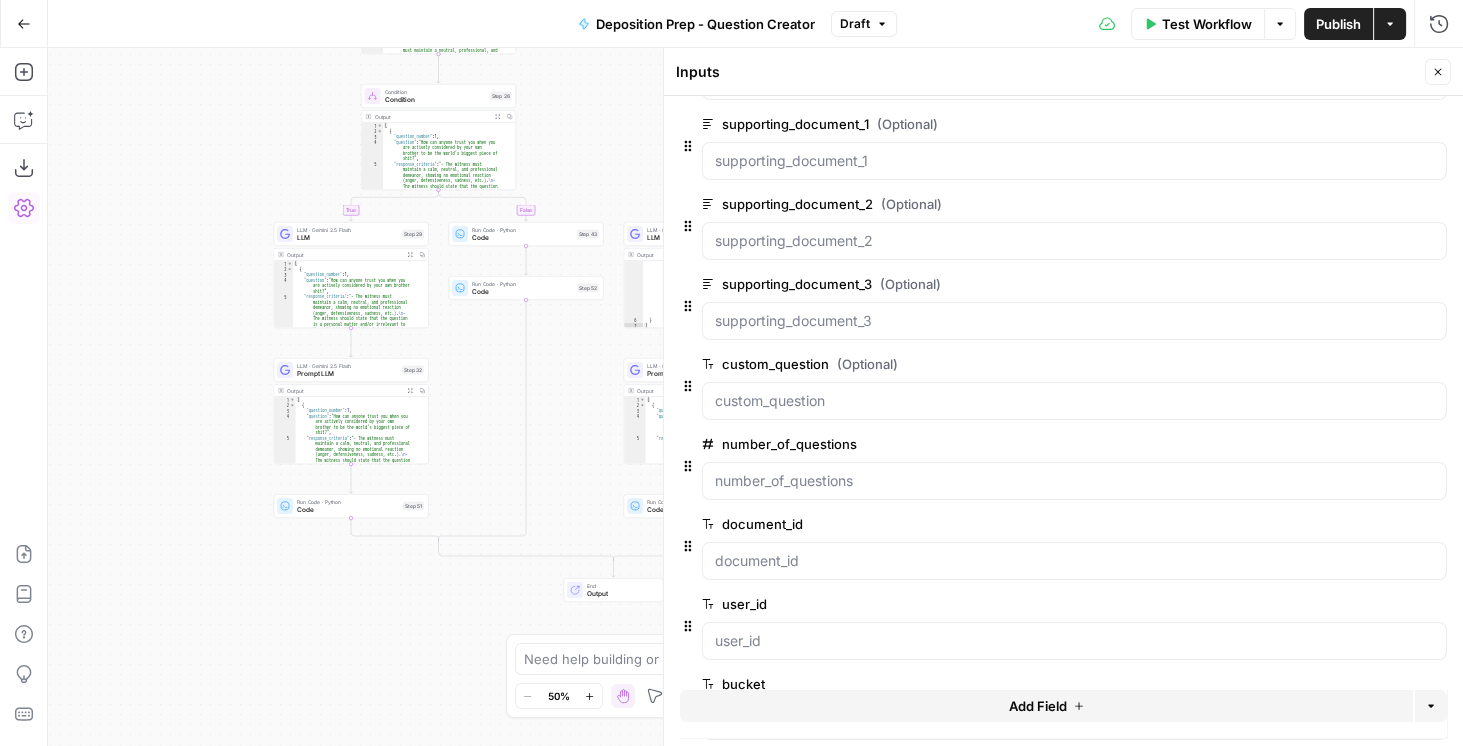 drag, startPoint x: 285, startPoint y: 257, endPoint x: 292, endPoint y: 192, distance: 65.37584 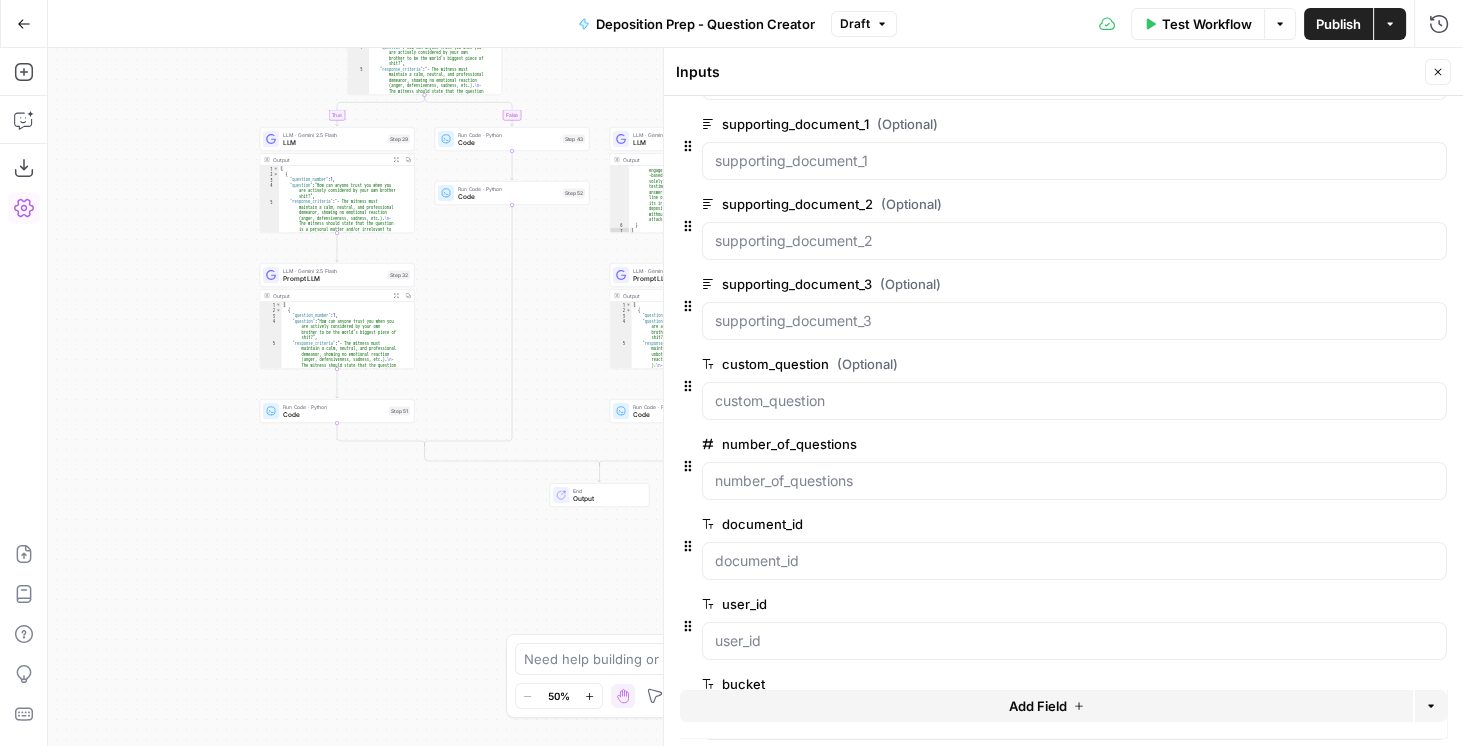 click on "Code" at bounding box center (334, 415) 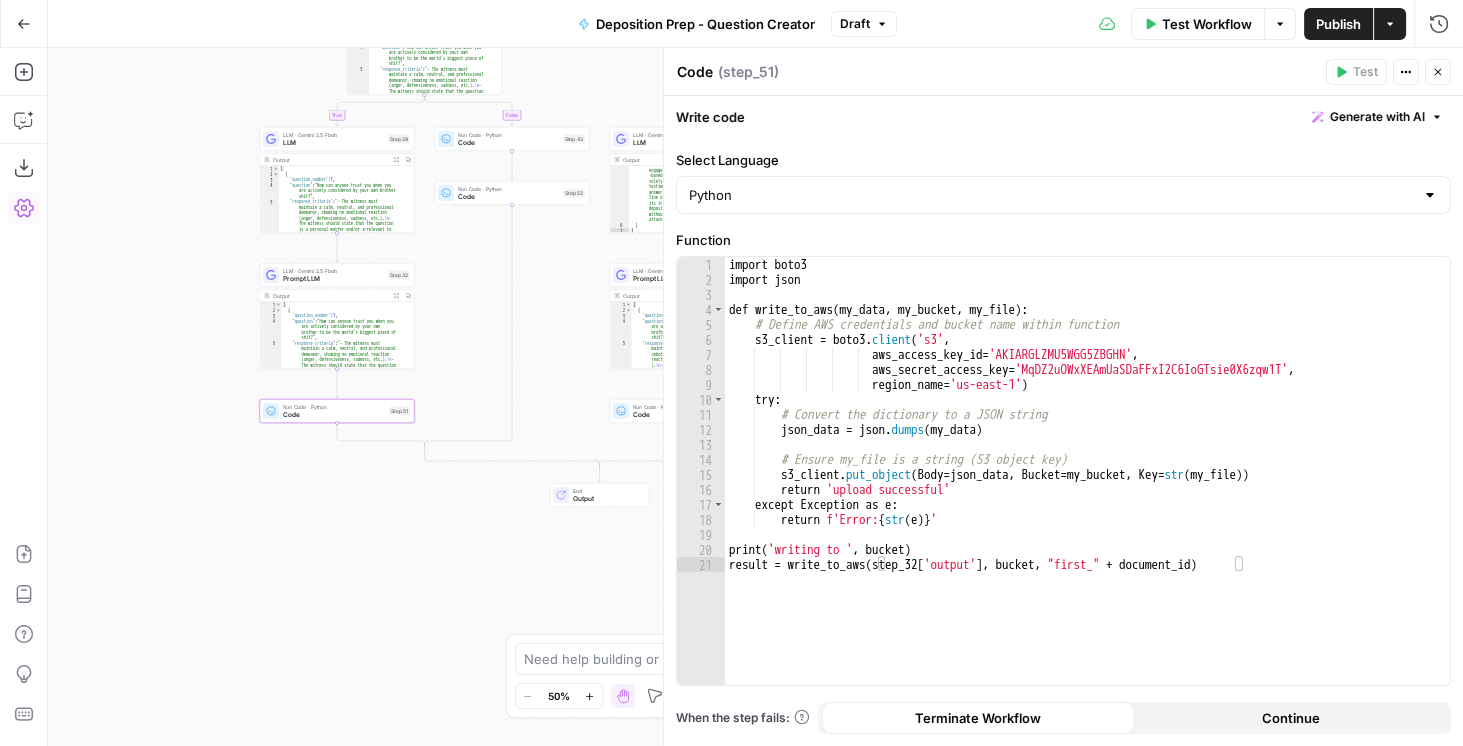 drag, startPoint x: 587, startPoint y: 100, endPoint x: 474, endPoint y: 448, distance: 365.8866 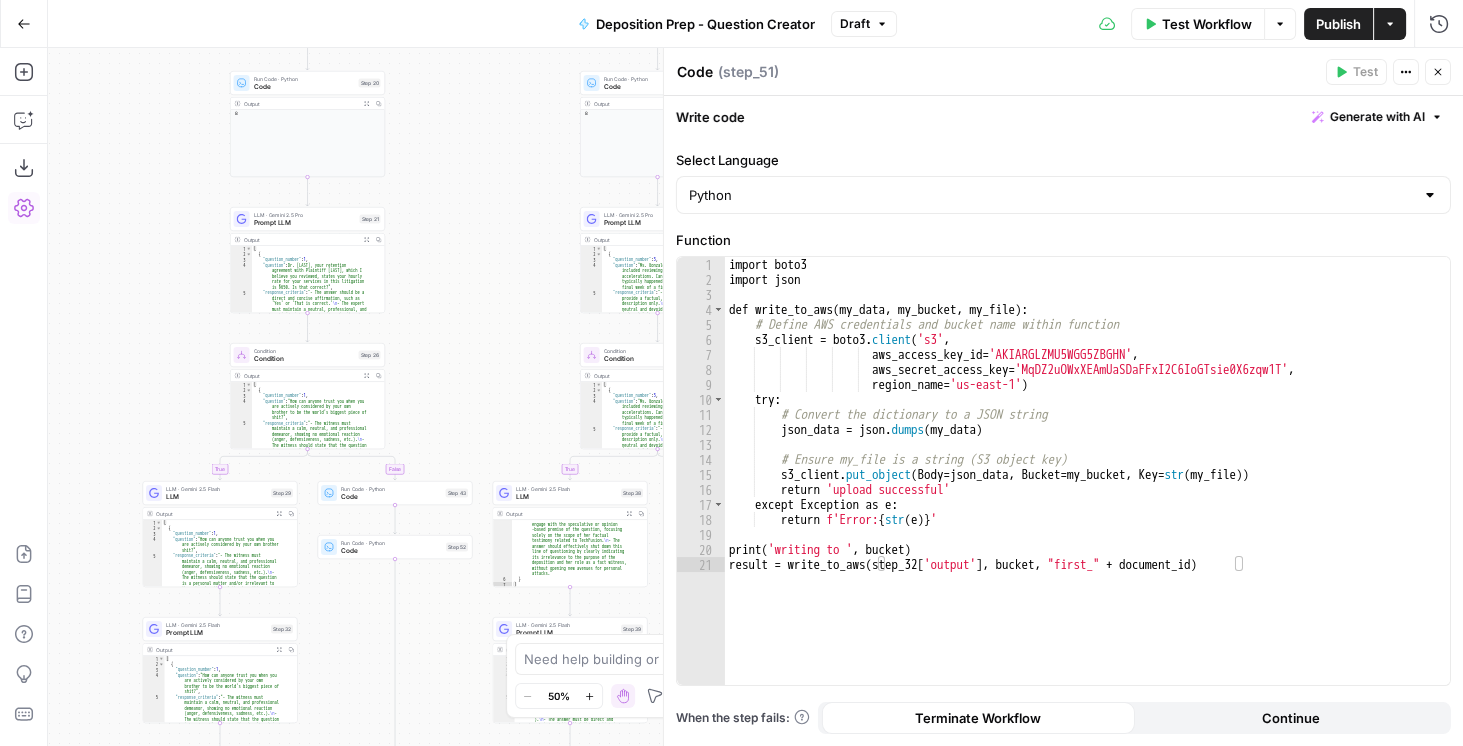 drag, startPoint x: 478, startPoint y: 246, endPoint x: 449, endPoint y: 476, distance: 231.82104 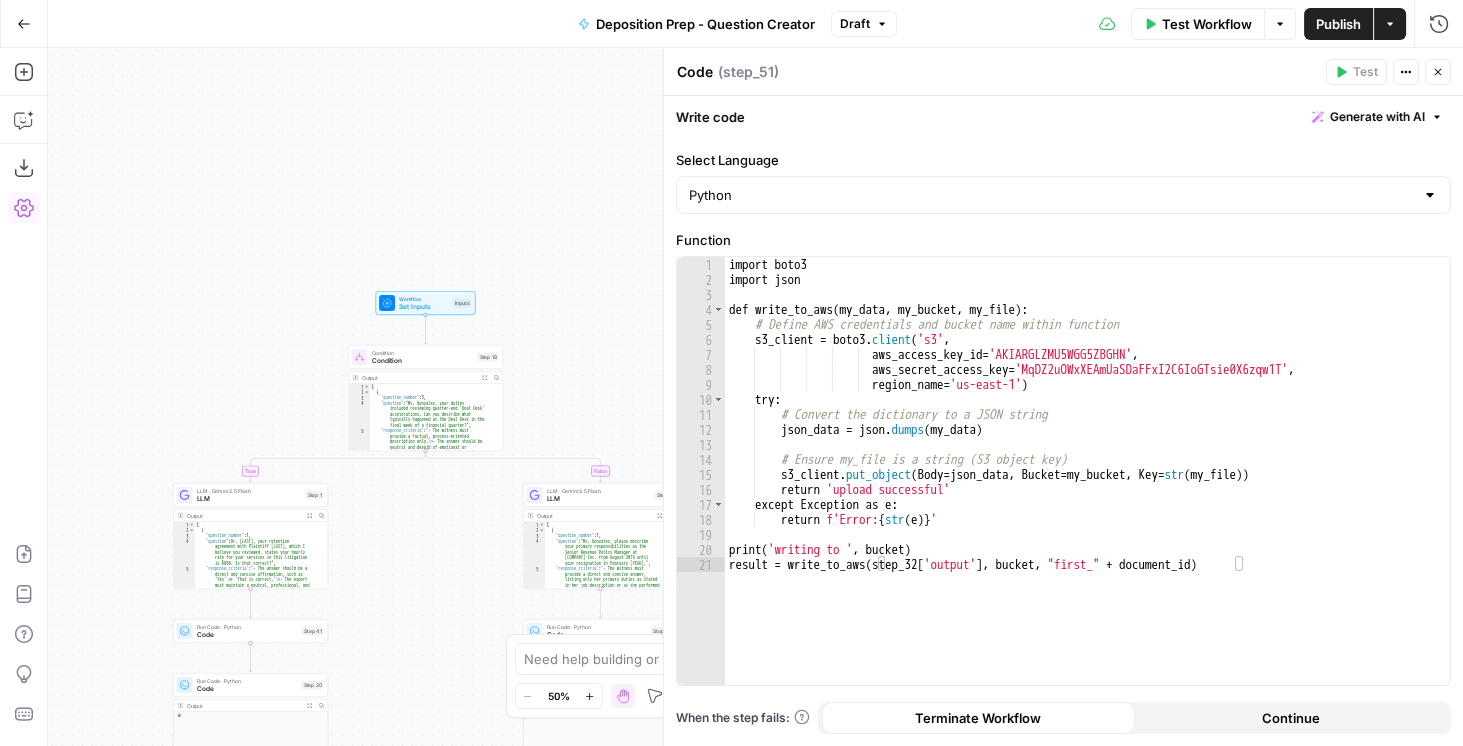 drag, startPoint x: 446, startPoint y: 373, endPoint x: 437, endPoint y: 639, distance: 266.15222 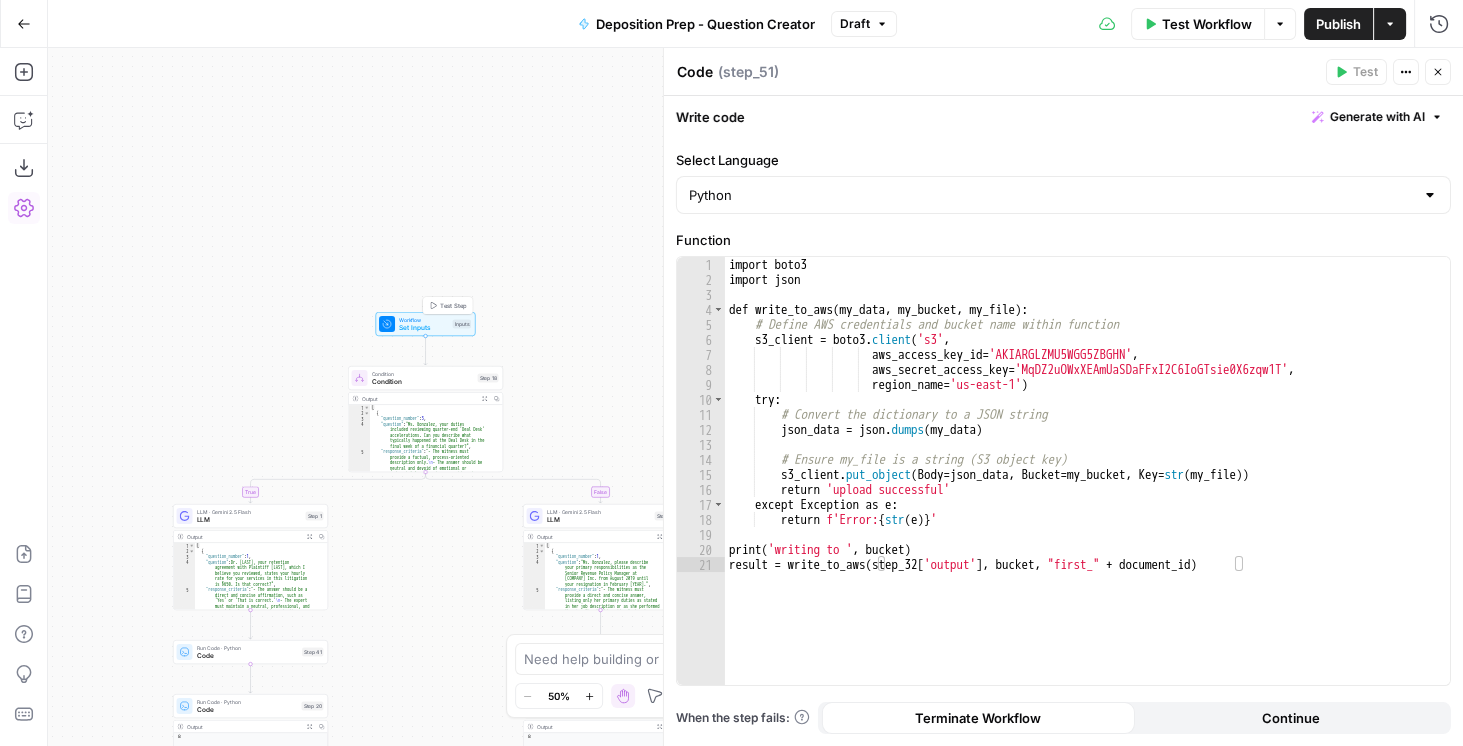click on "Workflow" at bounding box center [424, 320] 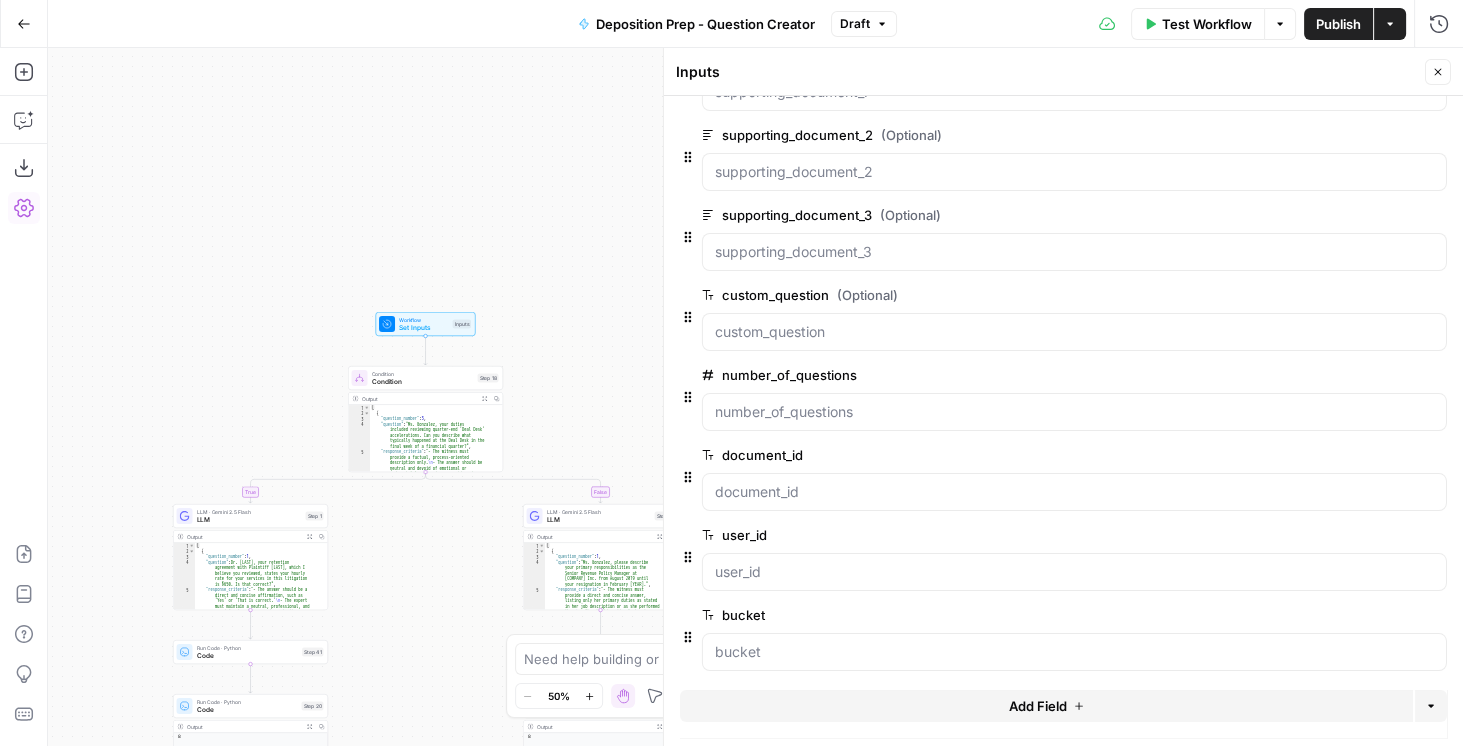 scroll, scrollTop: 472, scrollLeft: 0, axis: vertical 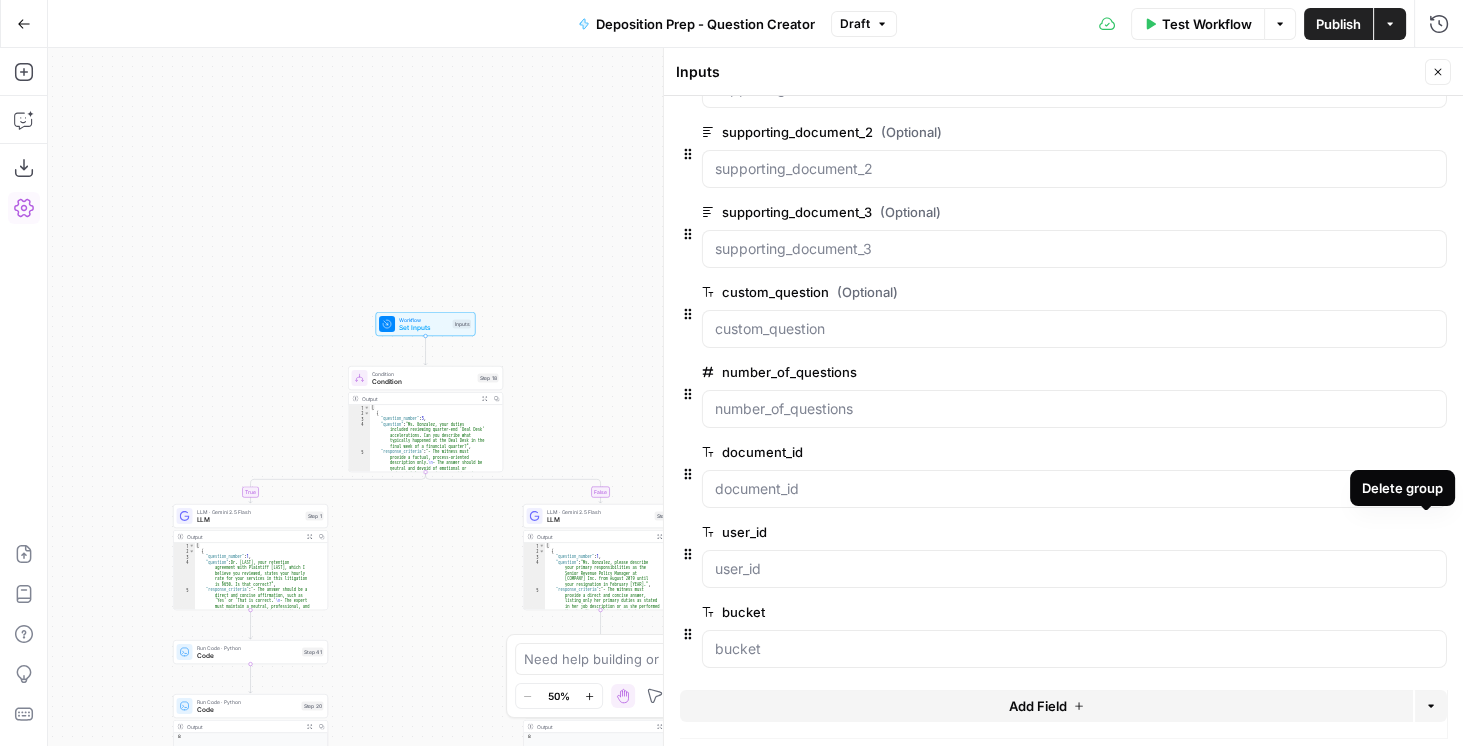 click 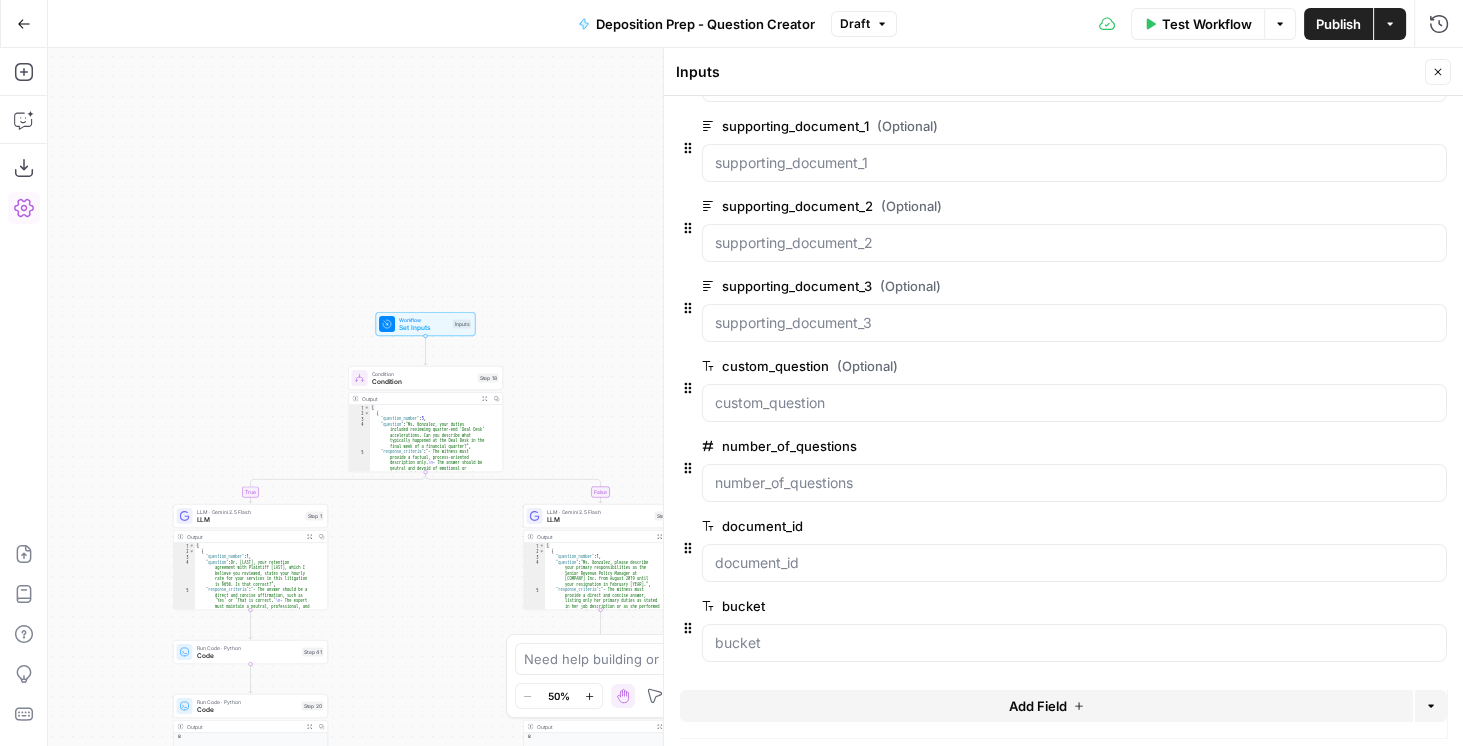 scroll, scrollTop: 392, scrollLeft: 0, axis: vertical 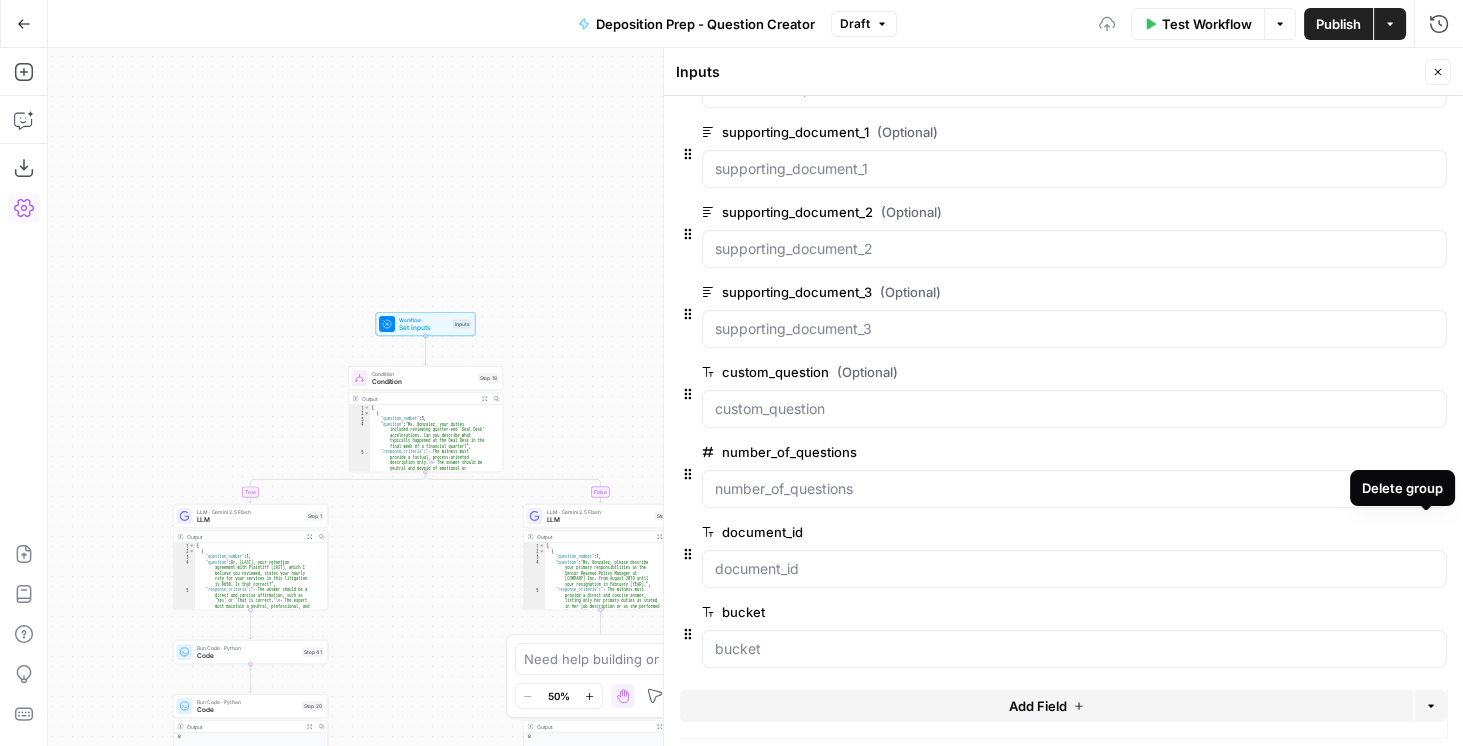 click 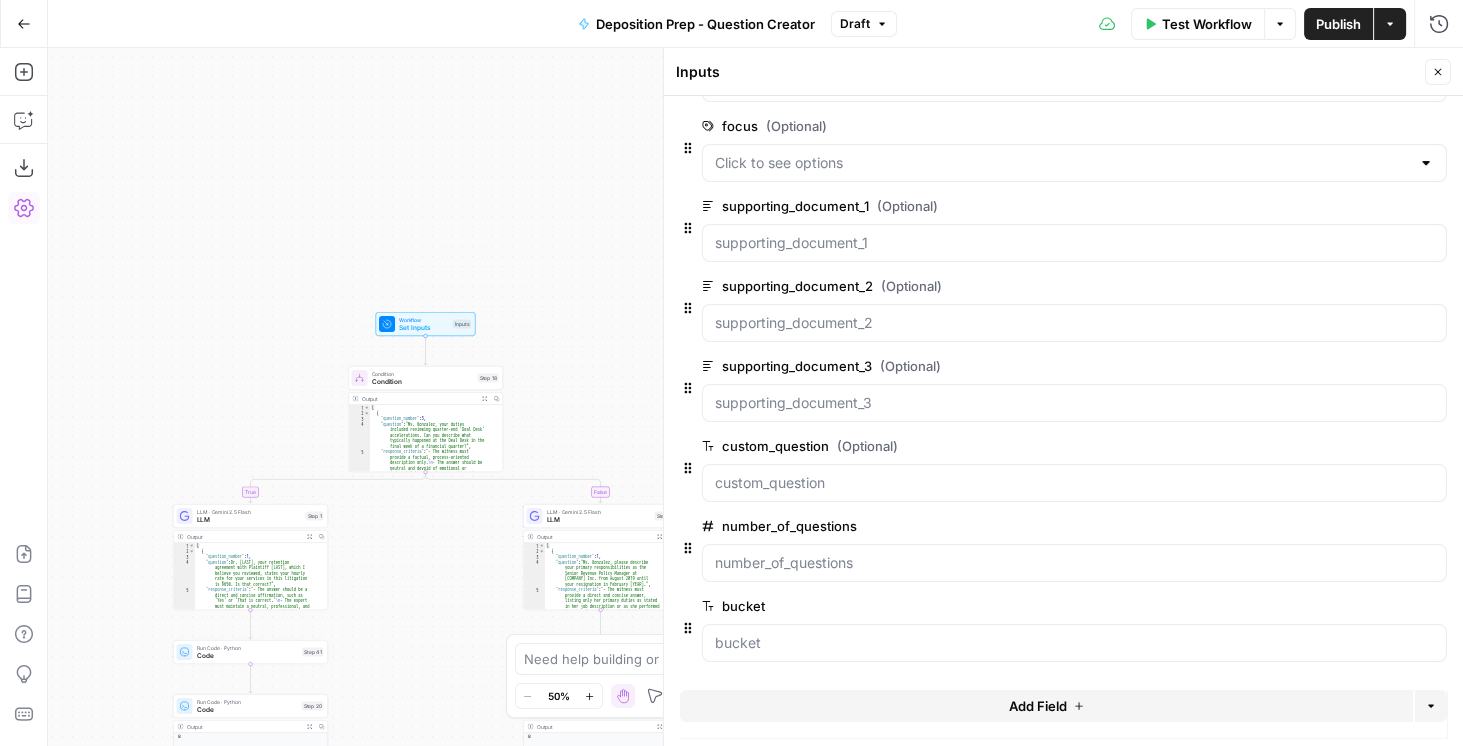 scroll, scrollTop: 312, scrollLeft: 0, axis: vertical 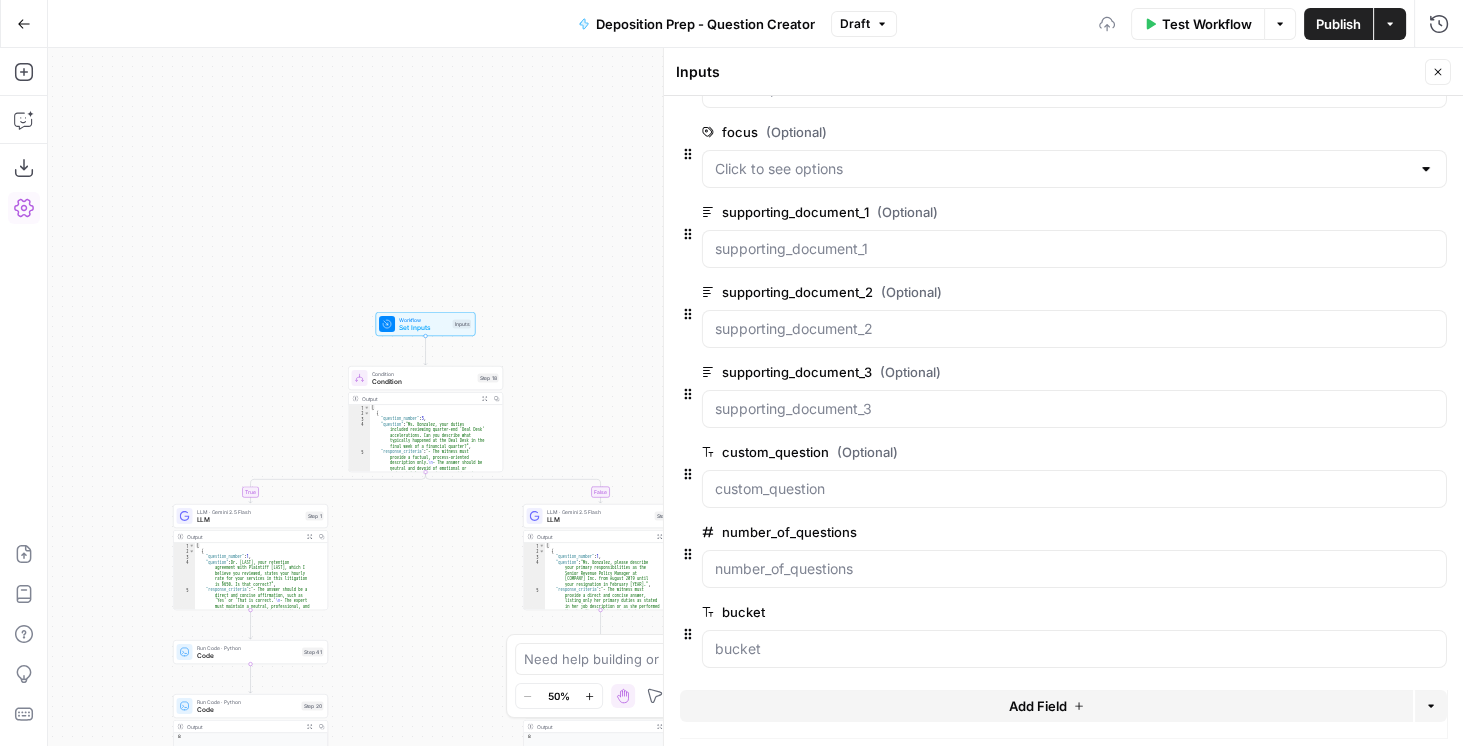 click on "Publish" at bounding box center (1338, 24) 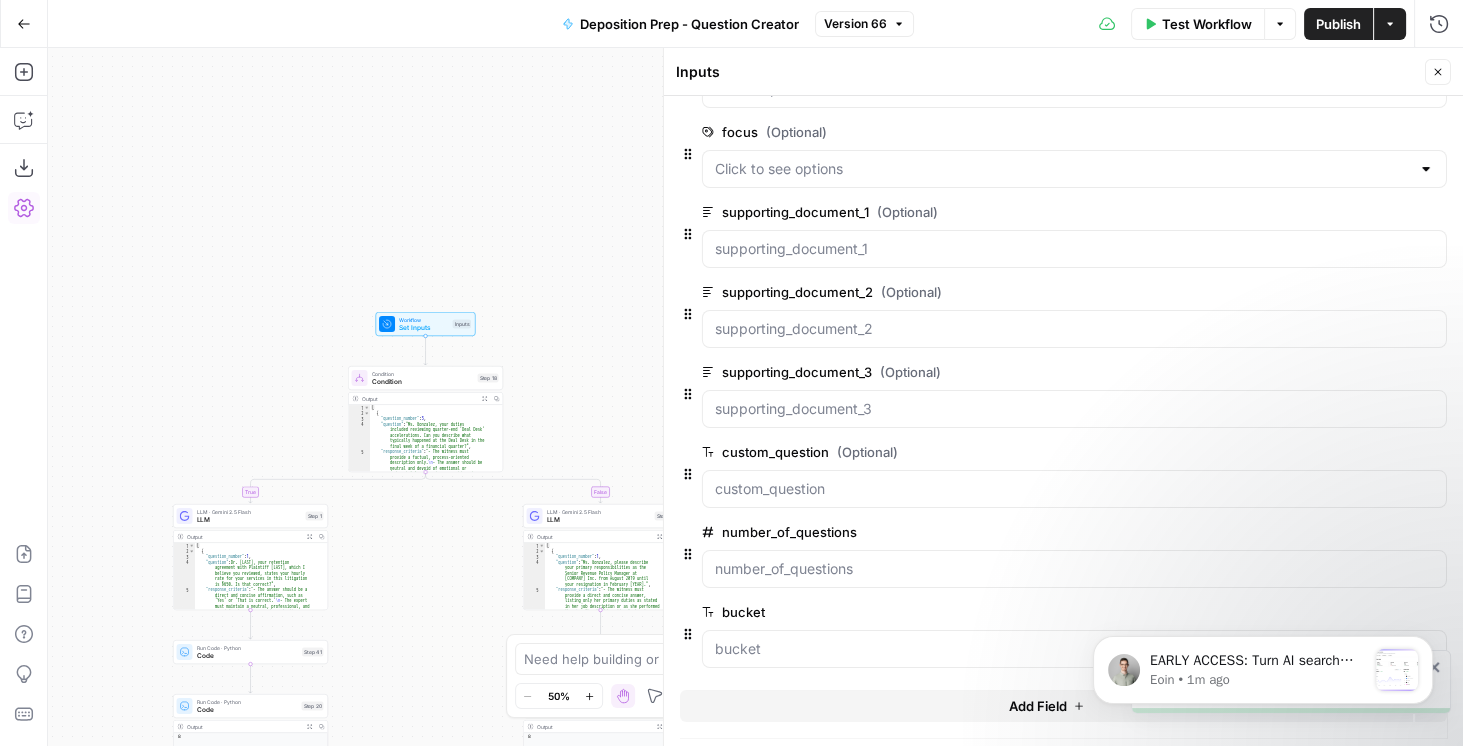 scroll, scrollTop: 0, scrollLeft: 0, axis: both 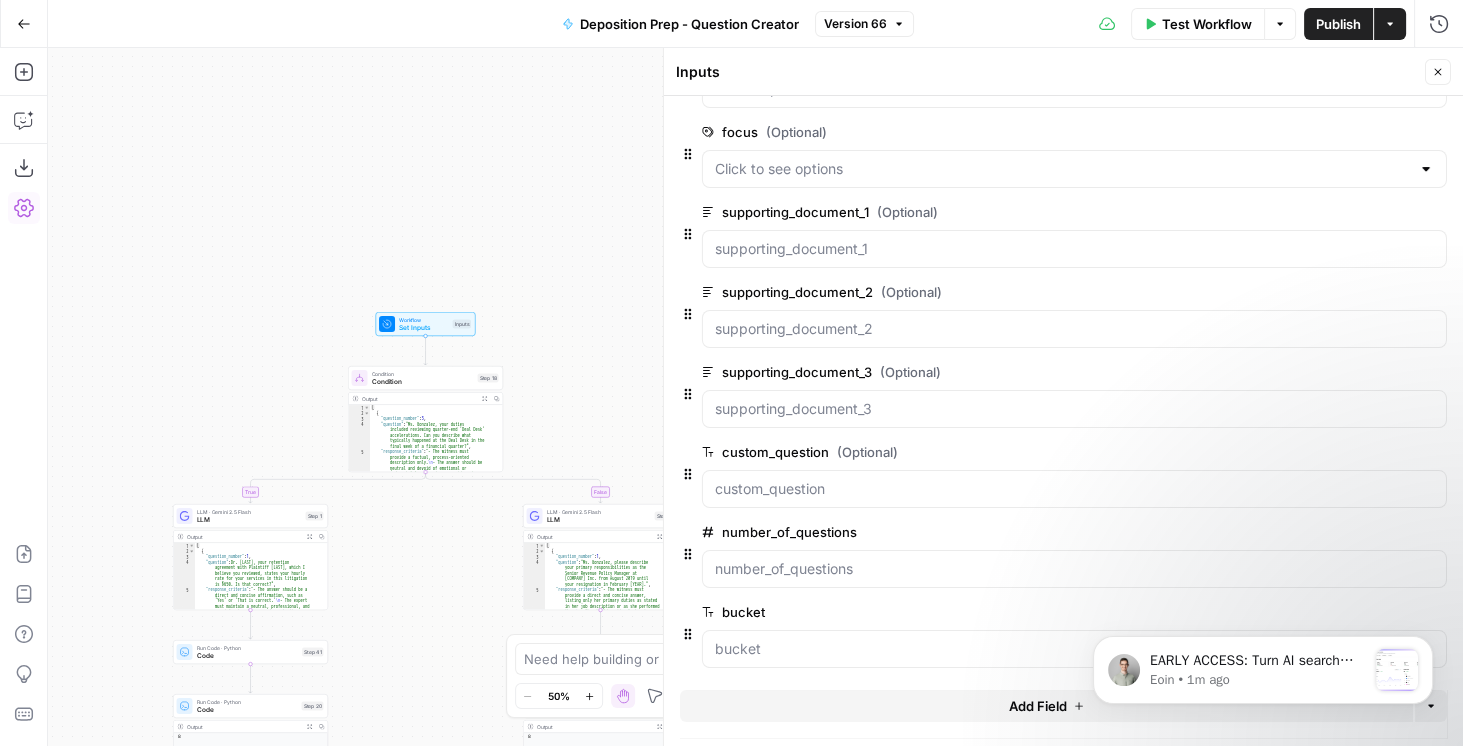 click 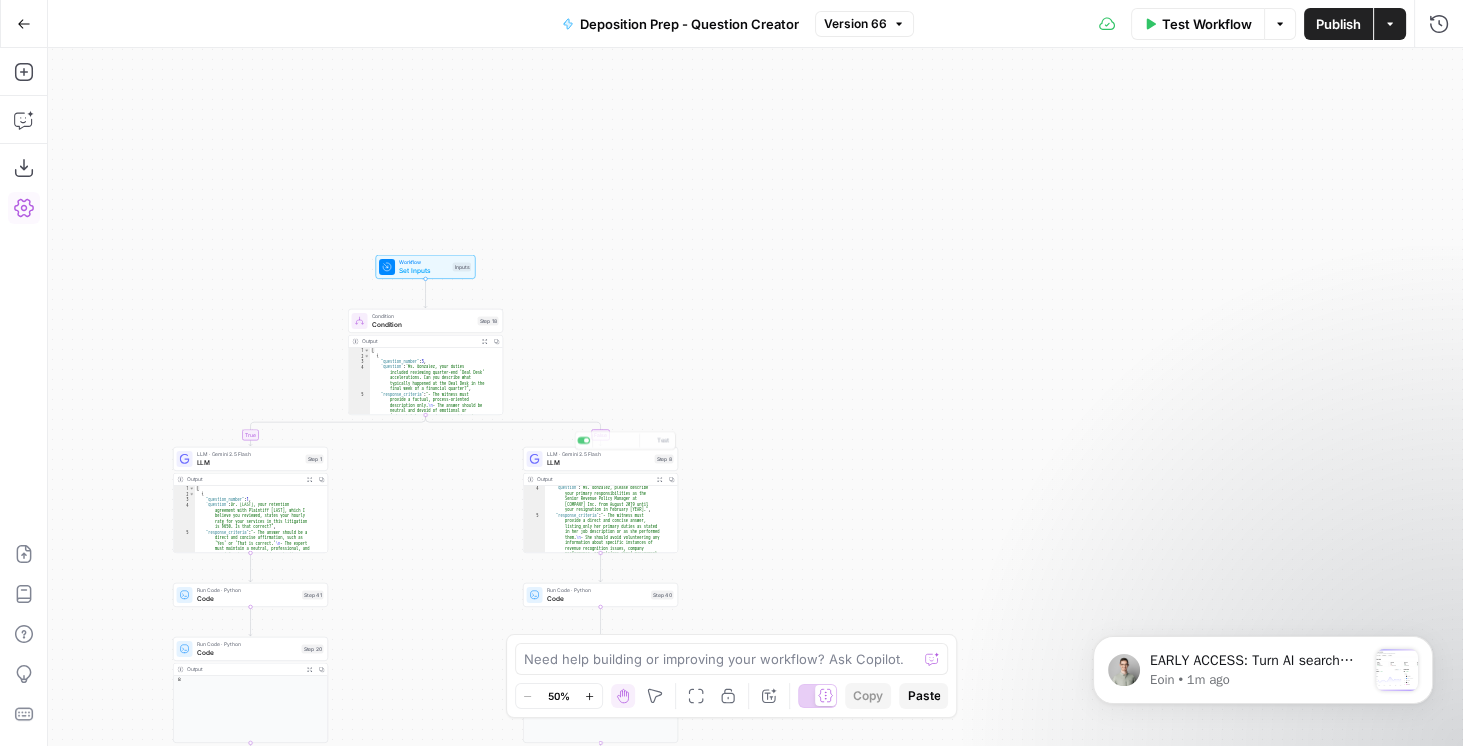 scroll, scrollTop: 34, scrollLeft: 0, axis: vertical 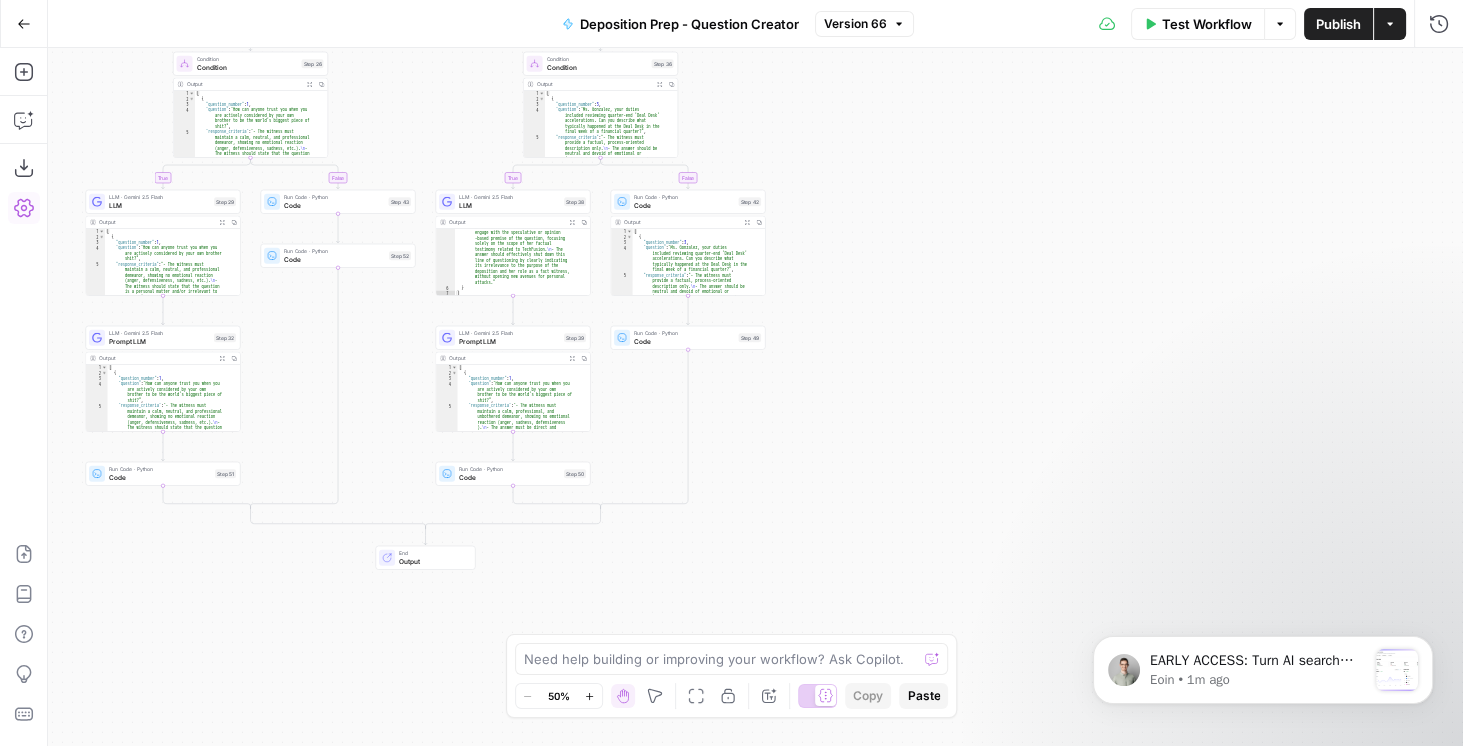 click on "Code" at bounding box center (684, 341) 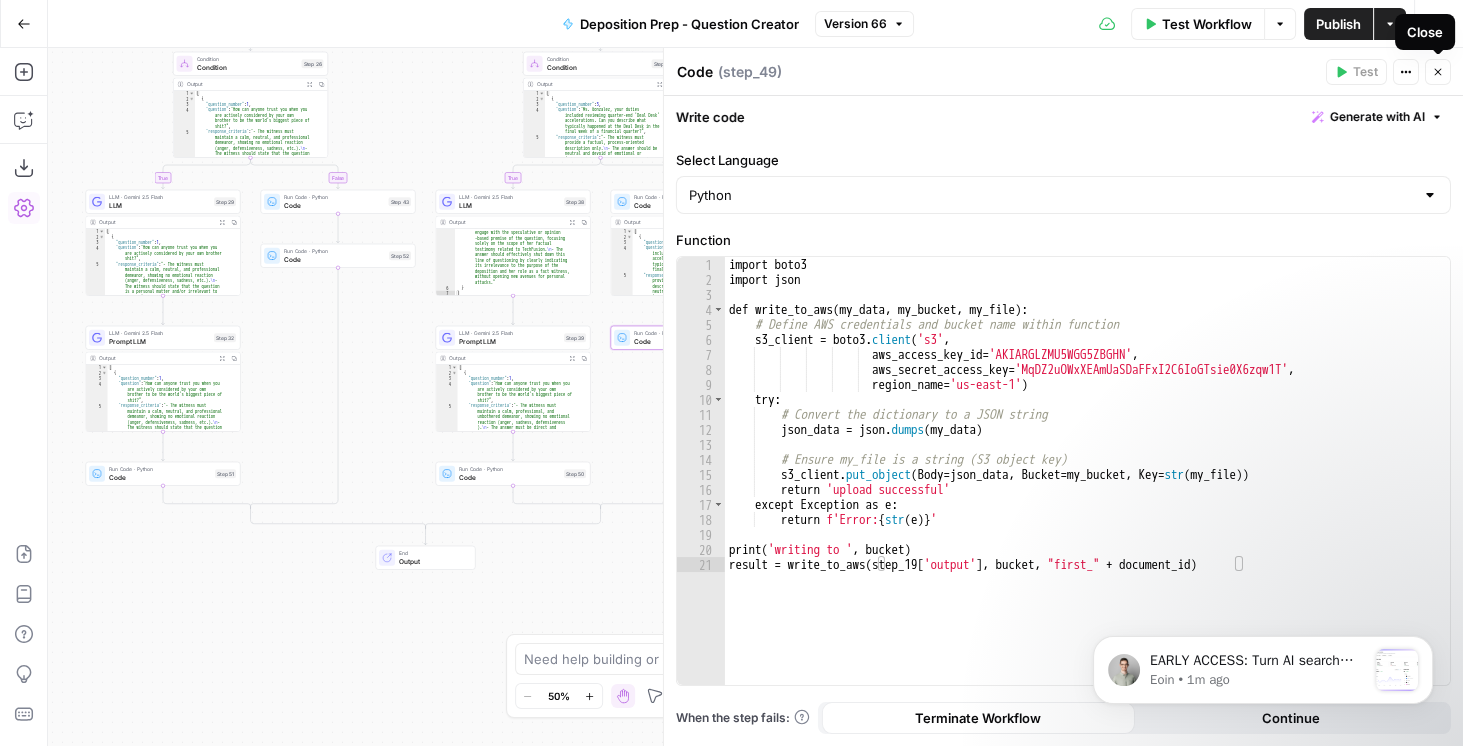 click 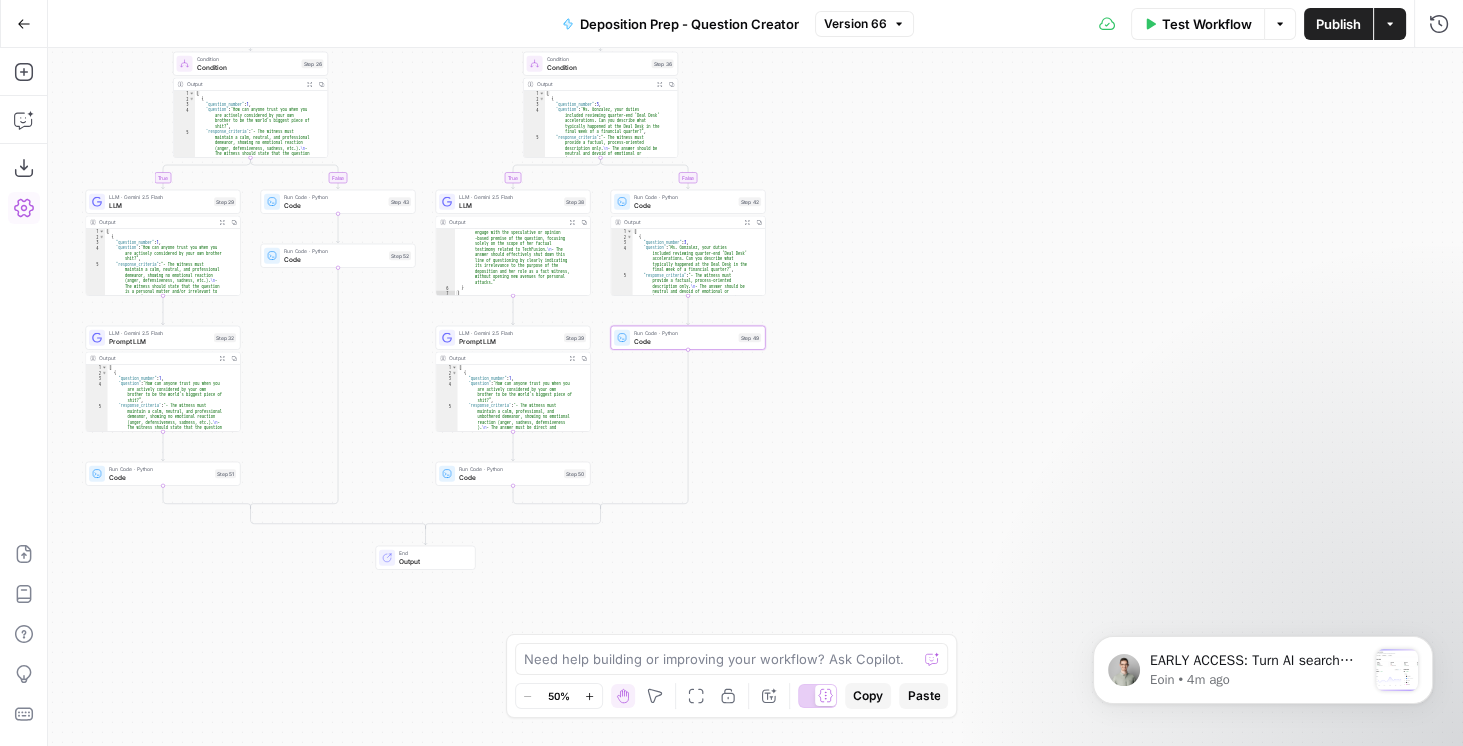 click on "Publish" at bounding box center [1338, 24] 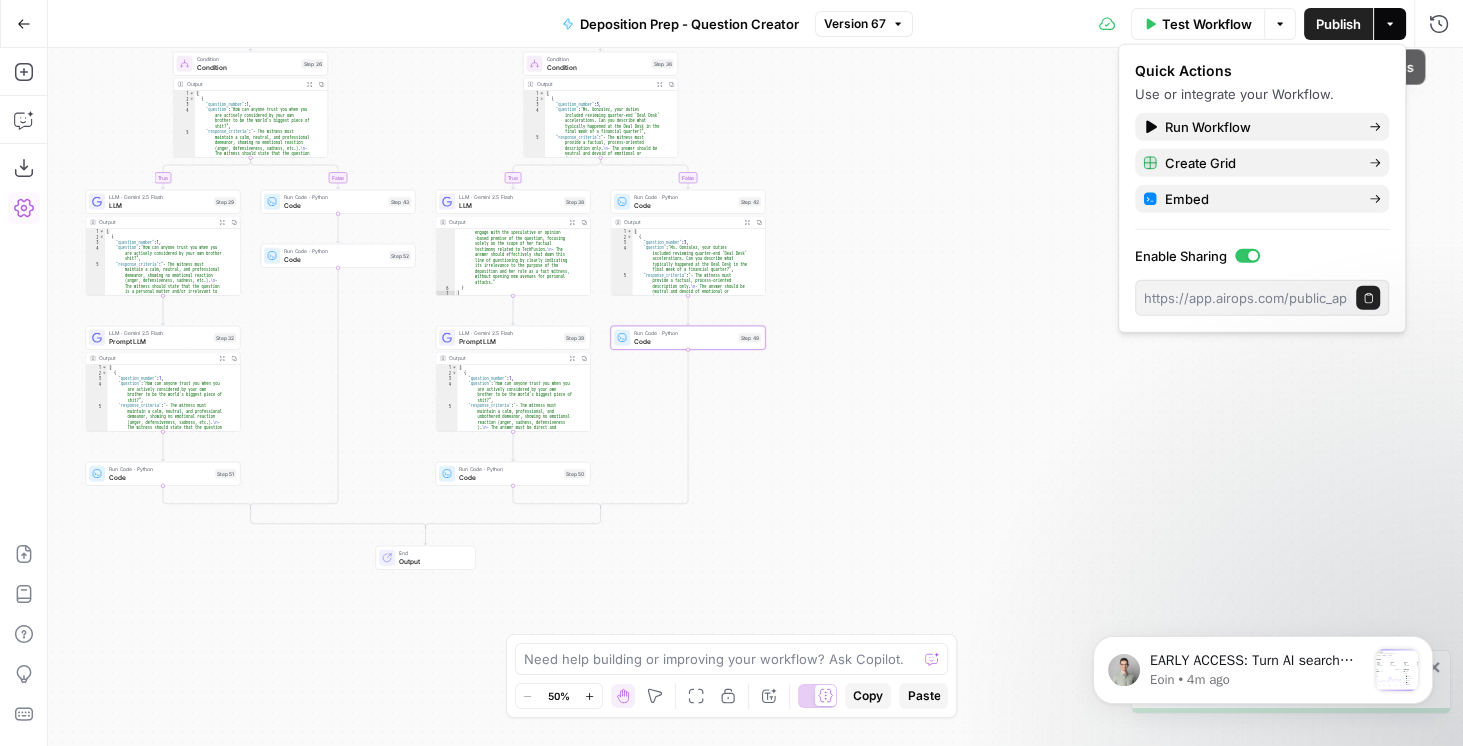 click on "Actions" at bounding box center (1390, 24) 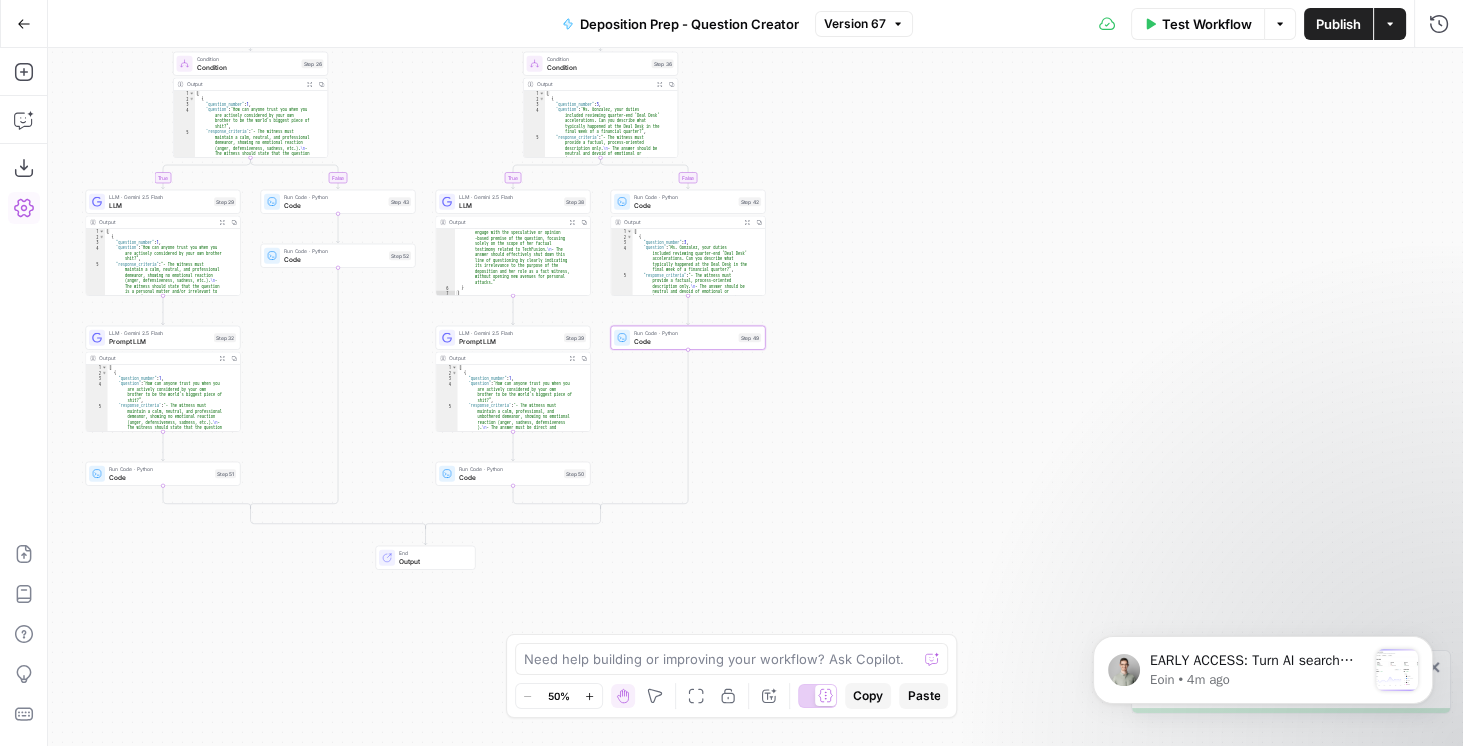 click on "Actions" at bounding box center (1390, 24) 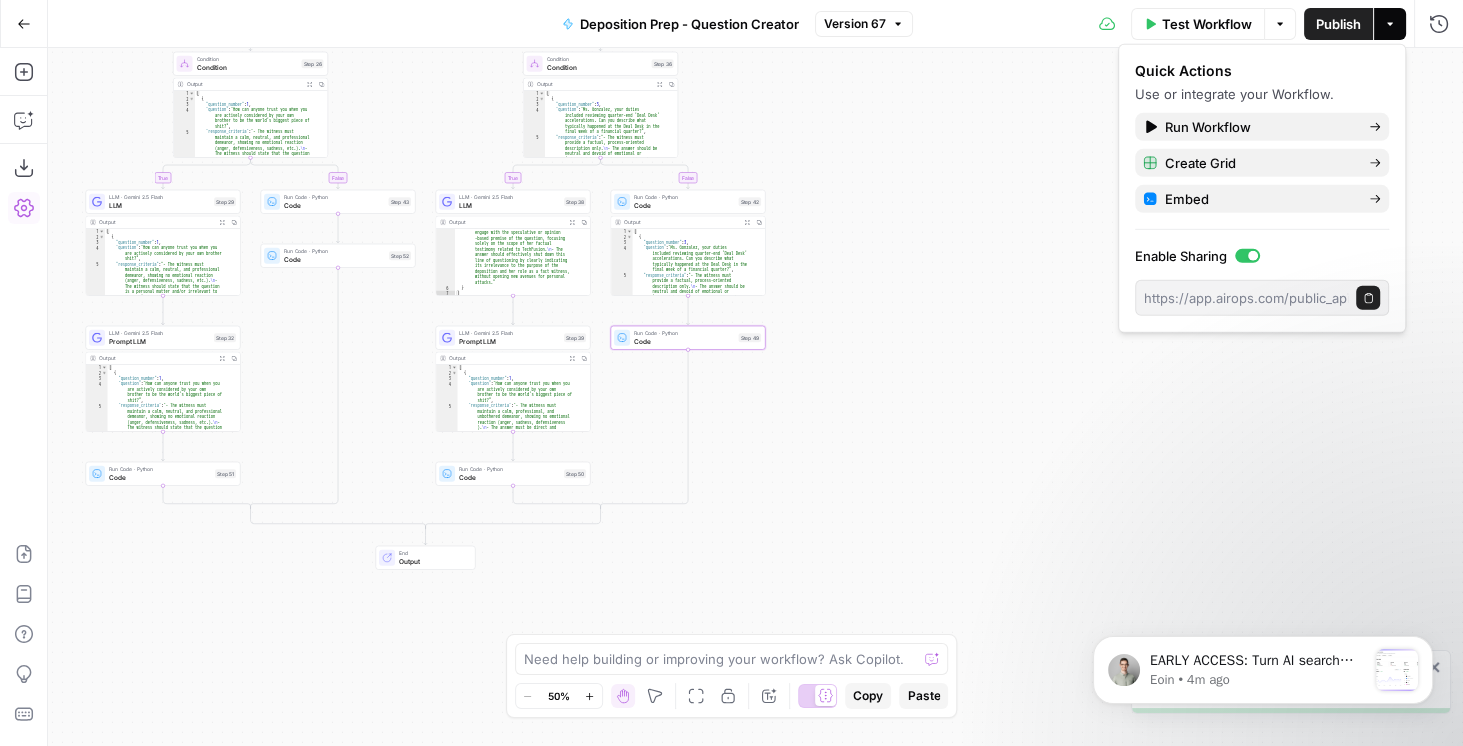 click on "true false true false true false Workflow Set Inputs Inputs Condition Condition Step 18 Output Expand Output Copy 1 2 3 4 5 [    {      "question_number" :  3 ,      "question" :  "Ms. Gonzalez, your duties           included reviewing quarter-end 'Deal Desk'           accelerations. Can you describe what           typically happened at the Deal Desk in the           final week of a financial quarter?" ,      "response_criteria" :  "- The witness must           provide a factual, process-oriented           description only. \n - The answer should be           neutral and devoid of emotional or           judgmental language (e.g., avoid words           like 'chaotic,' 'frantic,' or 'improper'          ). \n - A good answer would be: 'The volume           of contracts submitted for revenue           recognition review would increase           significantly. My role was to review those           \n \n" at bounding box center (755, 397) 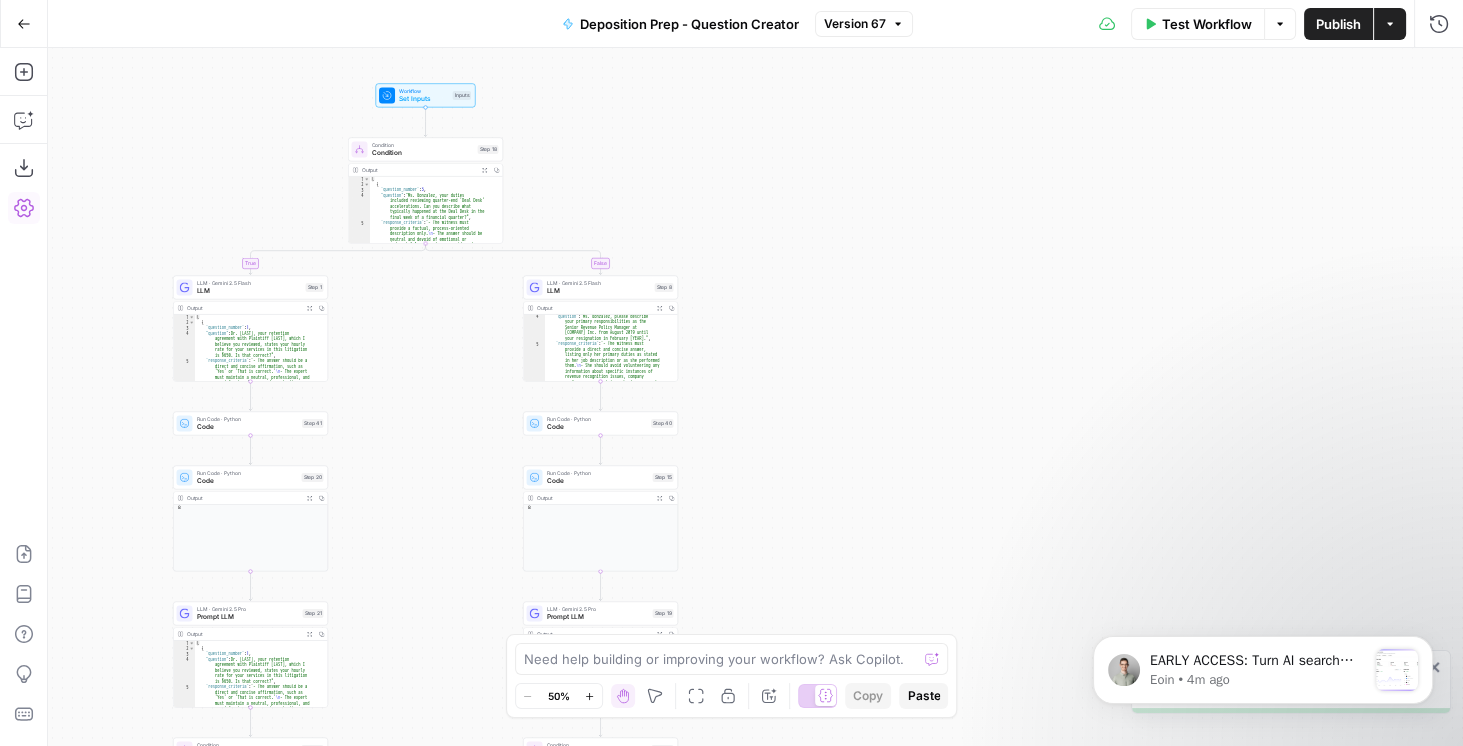 click on "Workflow" at bounding box center [424, 91] 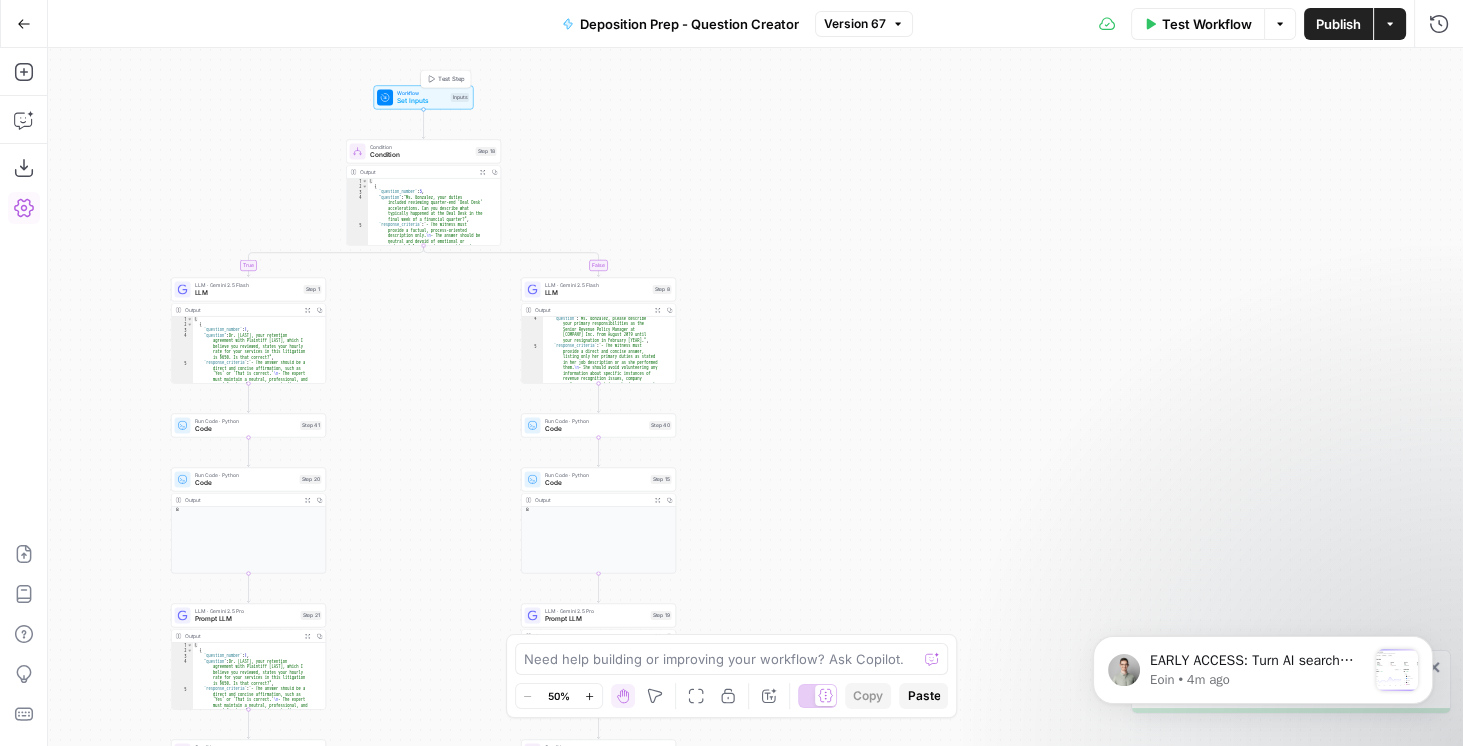 click on "Workflow" at bounding box center [422, 93] 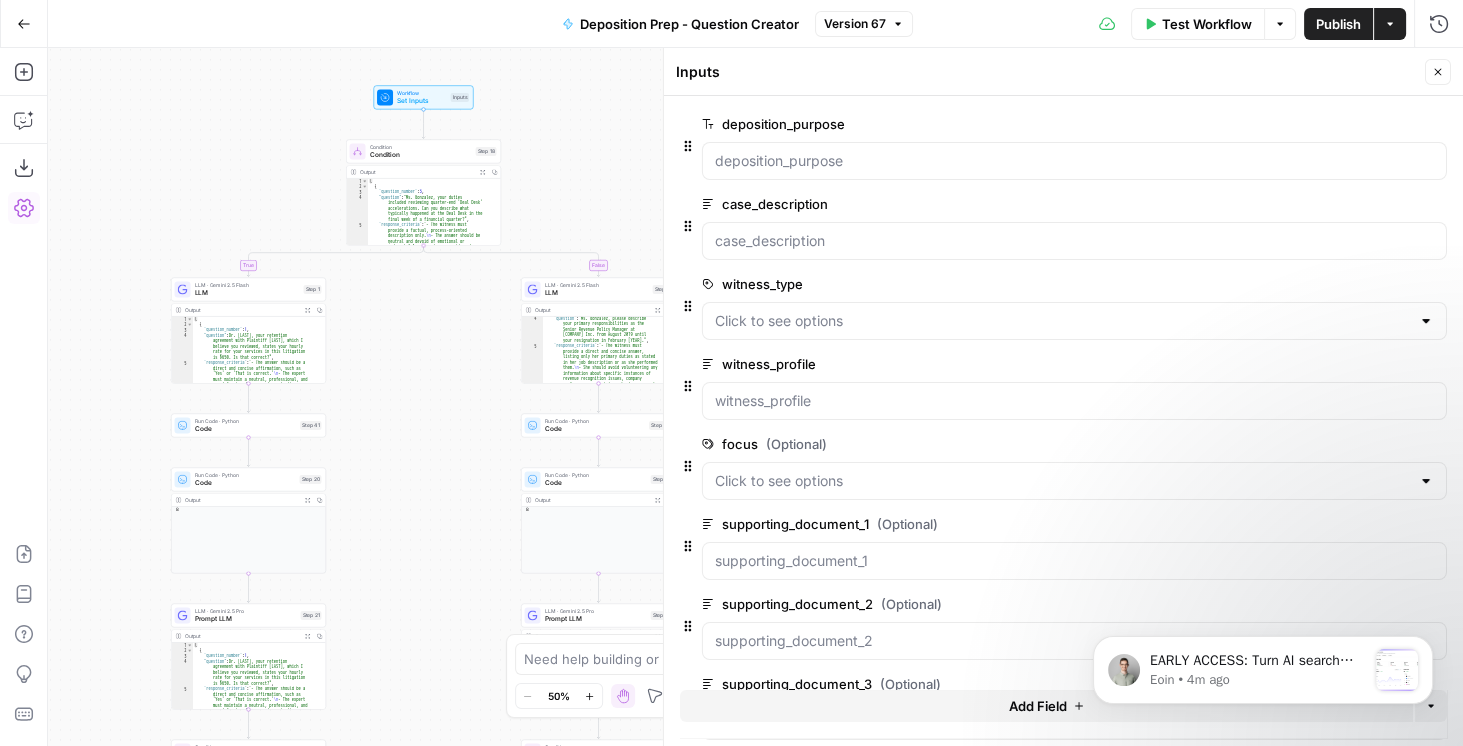 click on "deposition_purpose" at bounding box center [1018, 124] 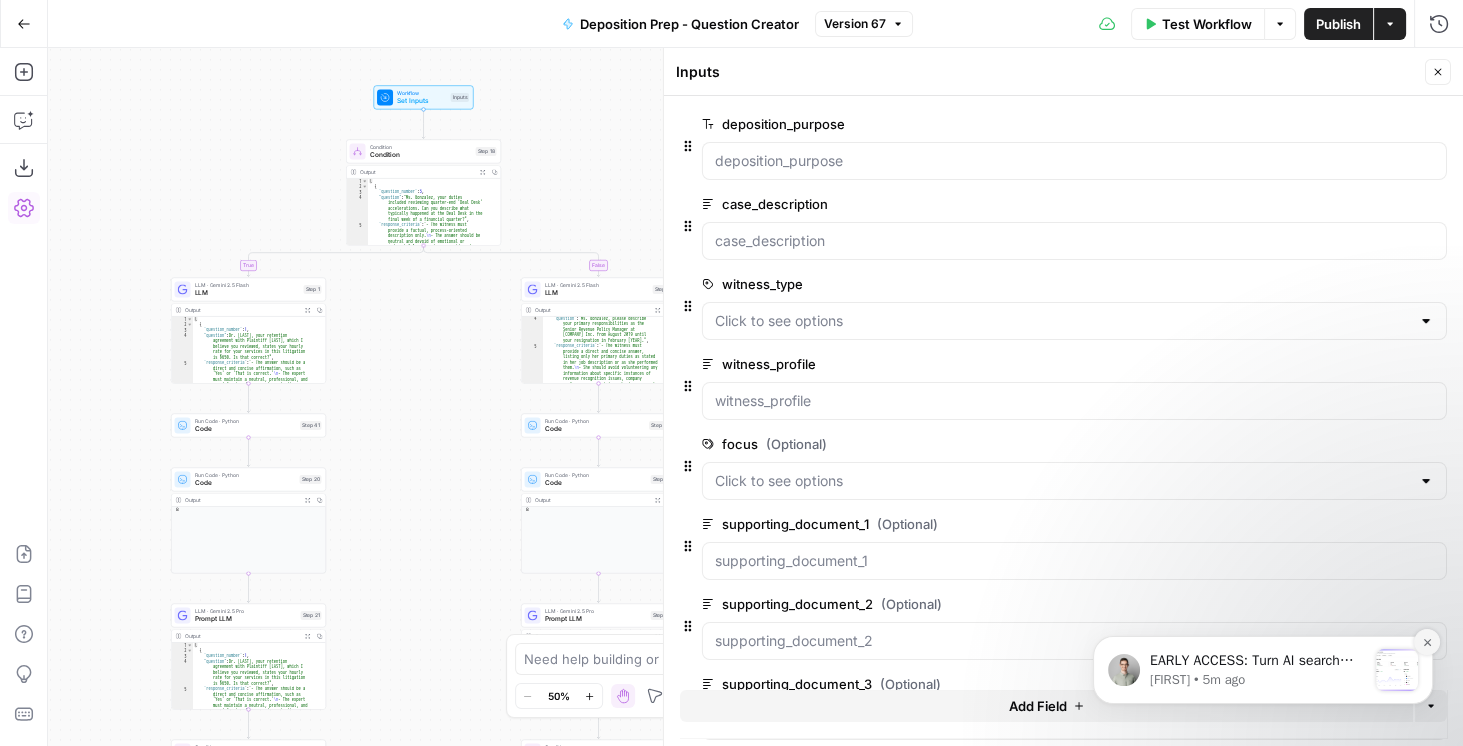 click 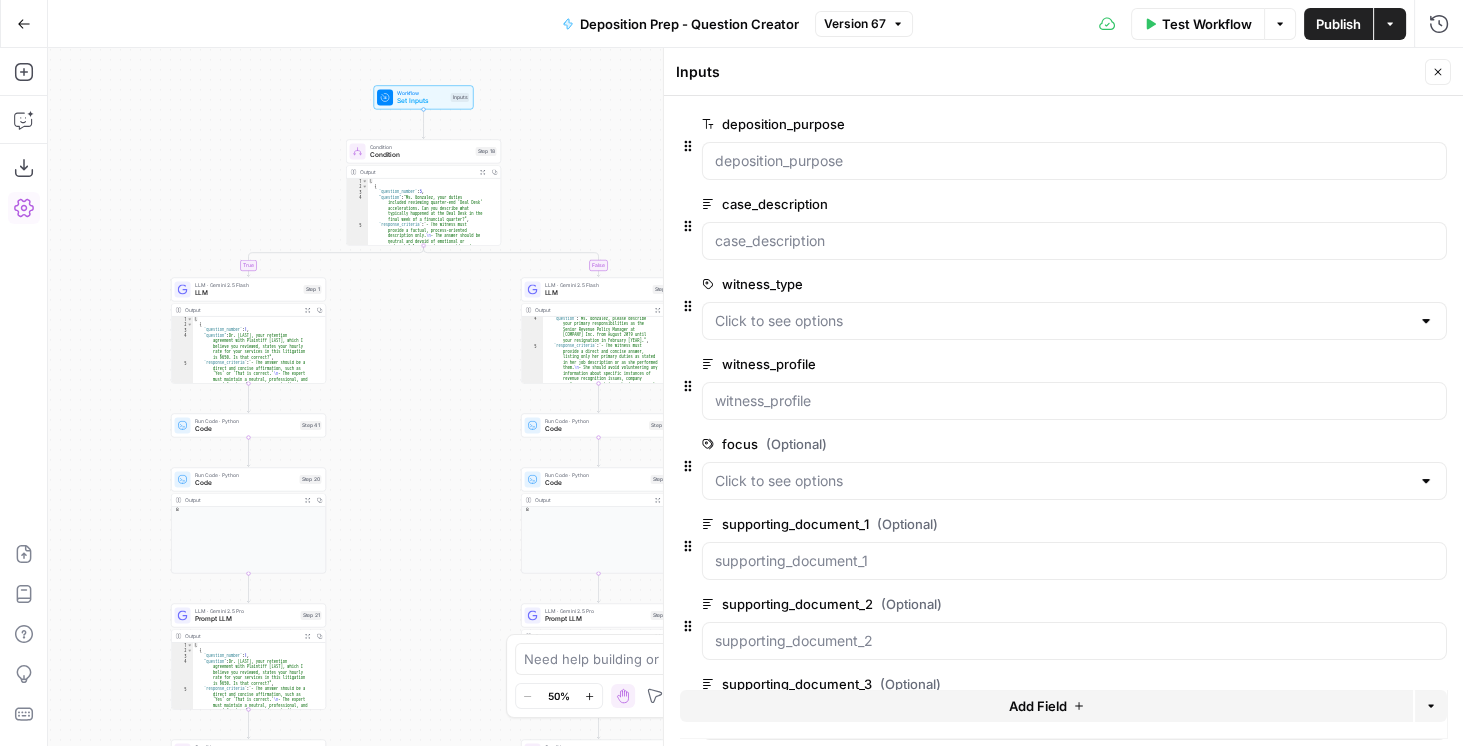 click on "true false true false true false Workflow Set Inputs Inputs Condition Condition Step 18 Output Expand Output Copy 1 2 3 4 5 [    {      "question_number" :  3 ,      "question" :  "Ms. Gonzalez, your duties           included reviewing quarter-end 'Deal Desk'           accelerations. Can you describe what           typically happened at the Deal Desk in the           final week of a financial quarter?" ,      "response_criteria" :  "- The witness must           provide a factual, process-oriented           description only. \n - The answer should be           neutral and devoid of emotional or           judgmental language (e.g., avoid words           like 'chaotic,' 'frantic,' or 'improper'          ). \n - A good answer would be: 'The volume           of contracts submitted for revenue           recognition review would increase           significantly. My role was to review those           \n \n" at bounding box center (755, 397) 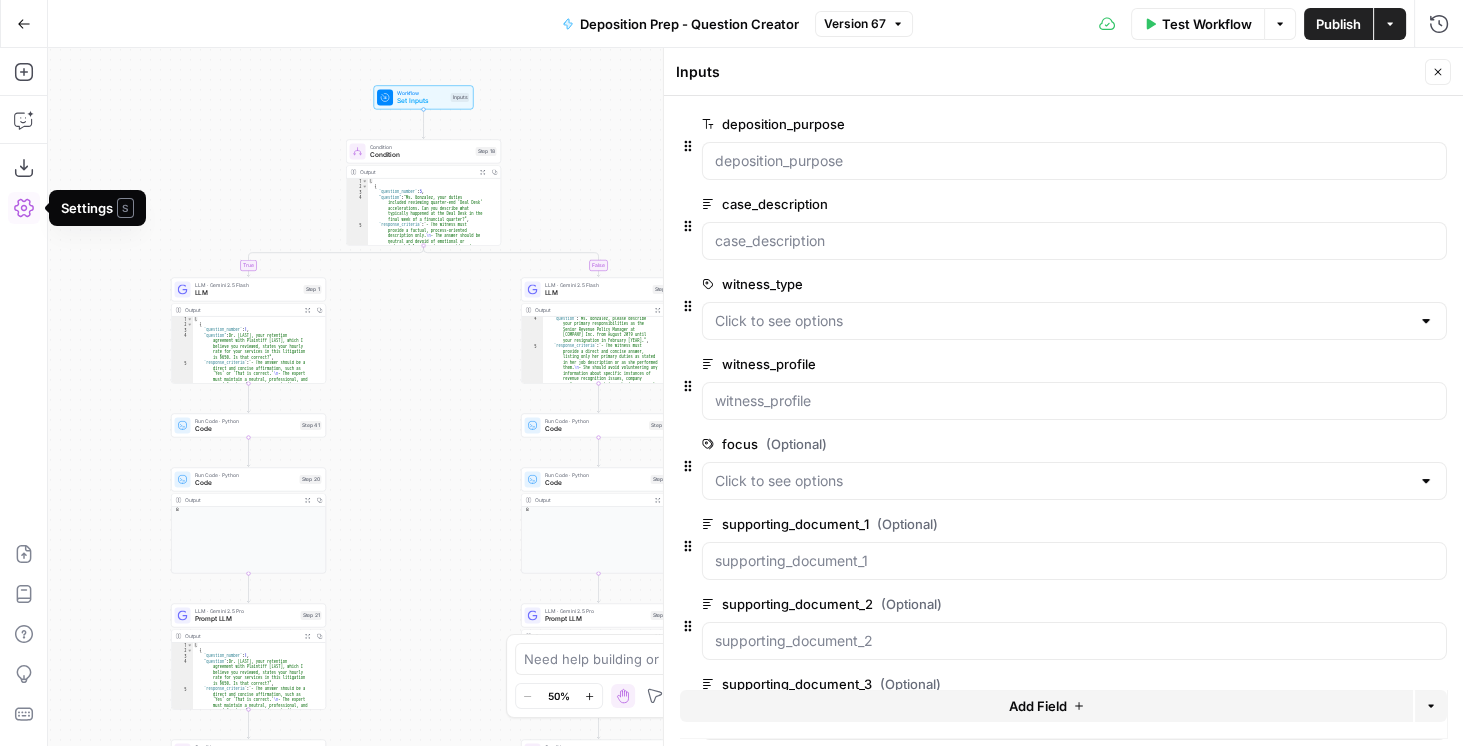 click on "Settings" at bounding box center [24, 208] 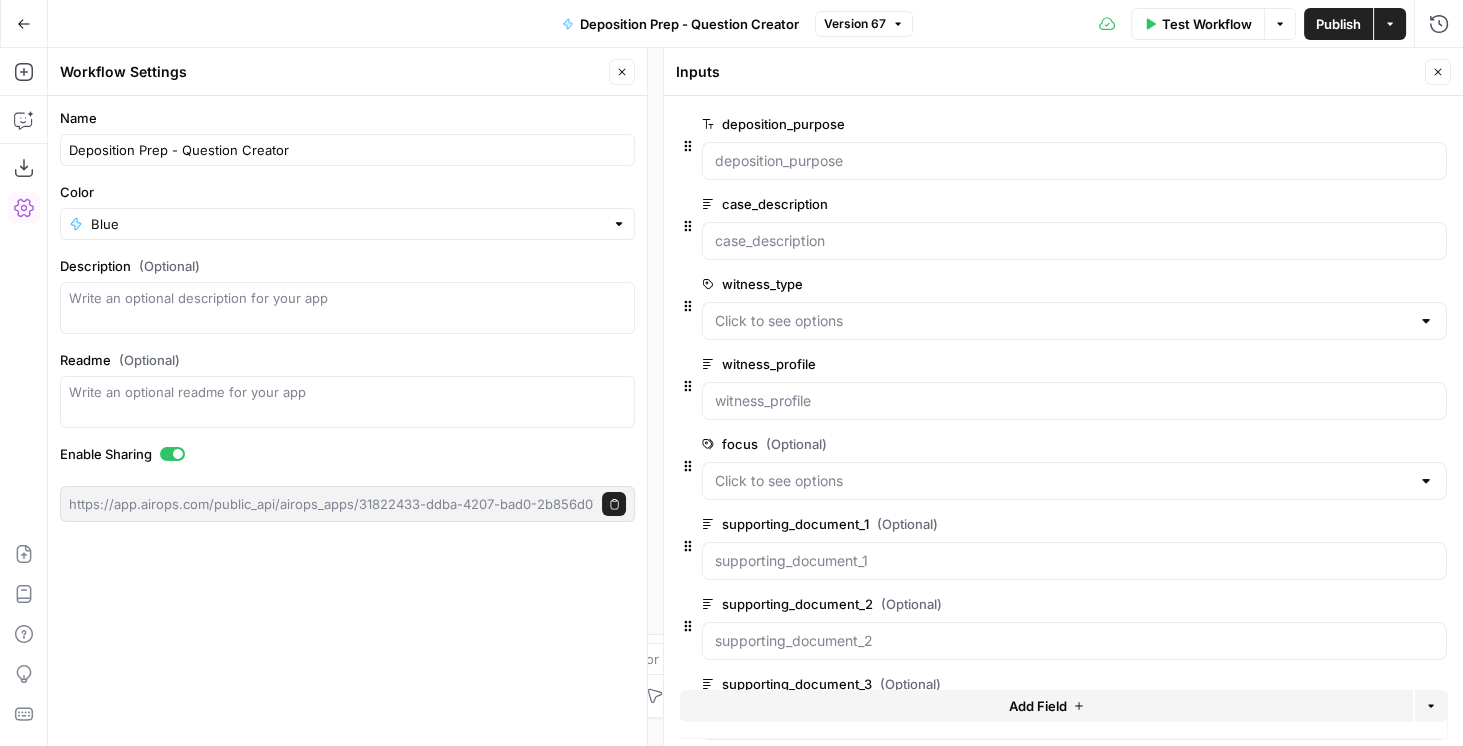 click on "Go Back" at bounding box center [24, 24] 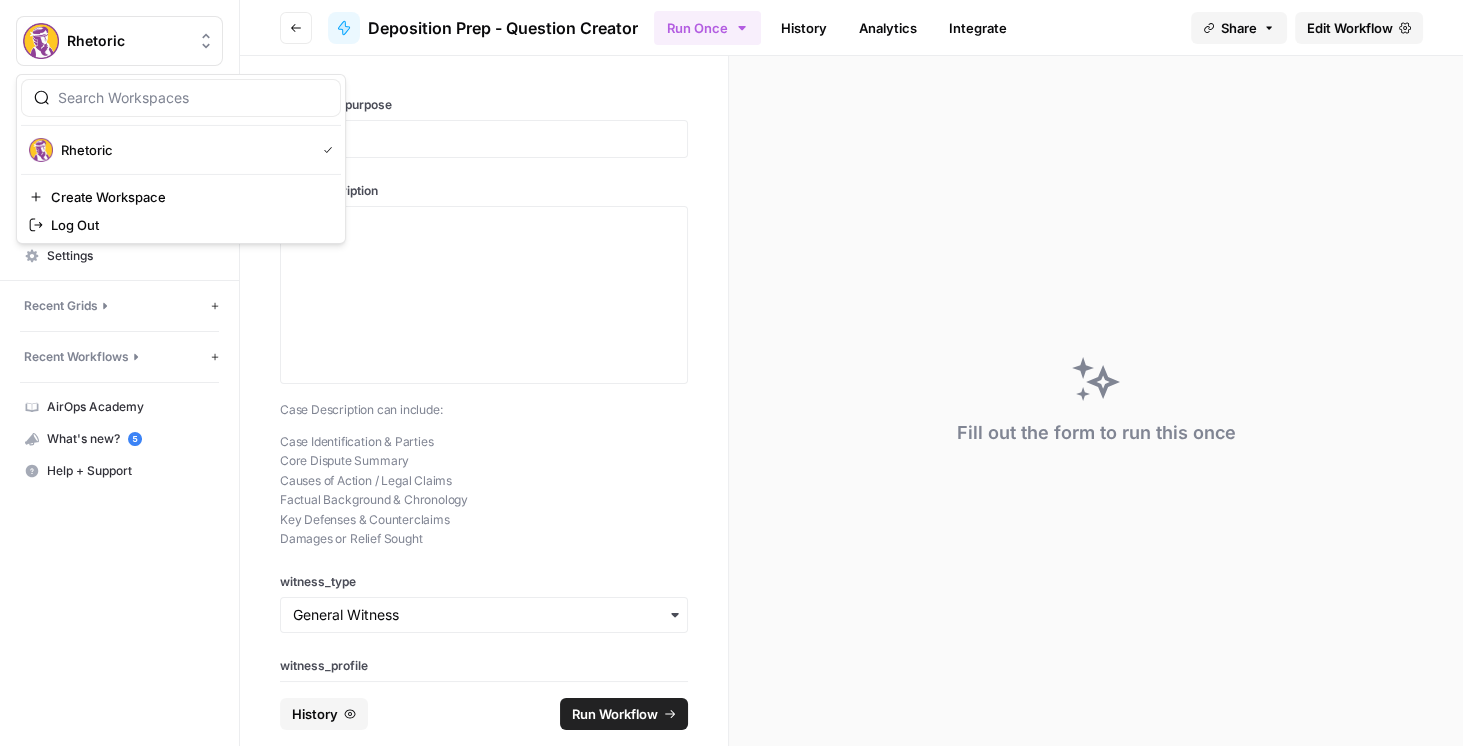 click on "Rhetoric" at bounding box center [119, 41] 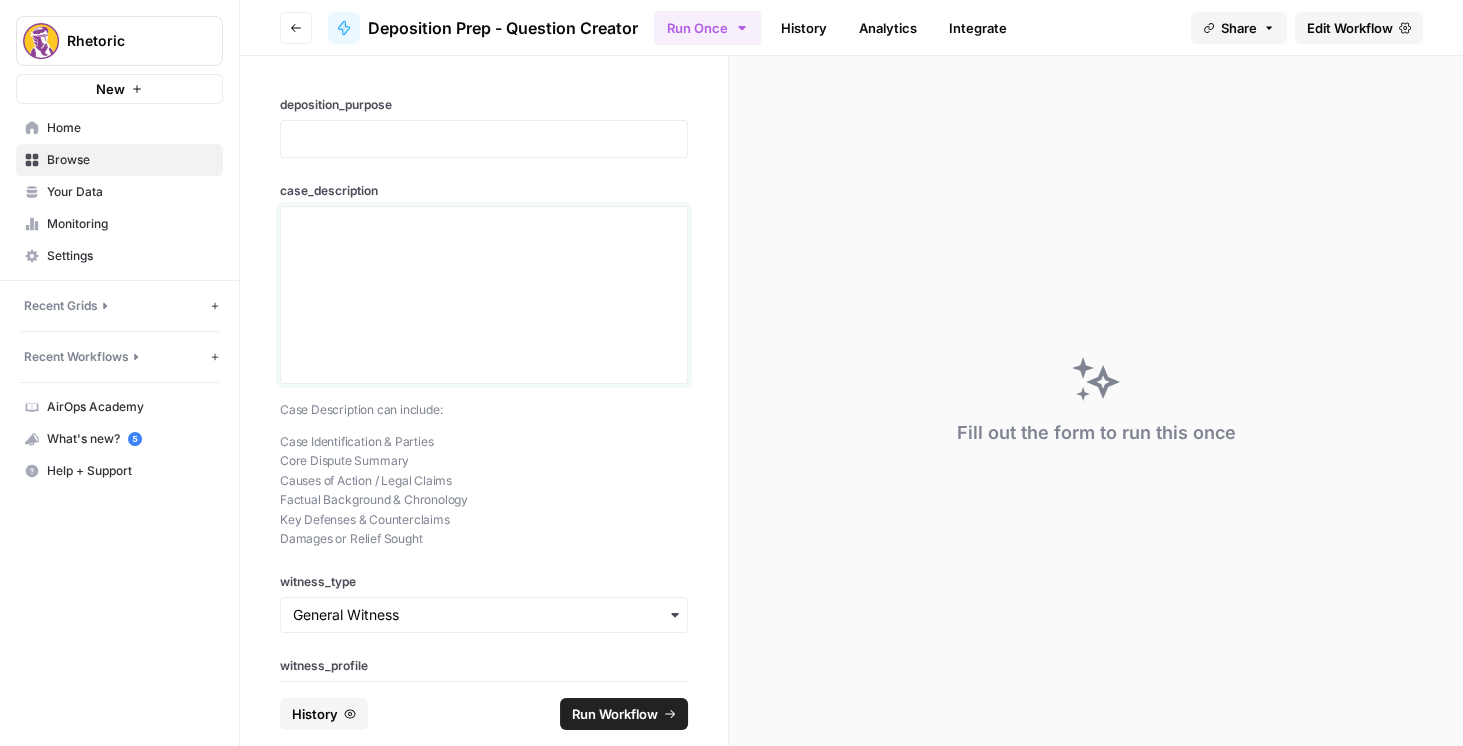drag, startPoint x: 464, startPoint y: 256, endPoint x: 456, endPoint y: 248, distance: 11.313708 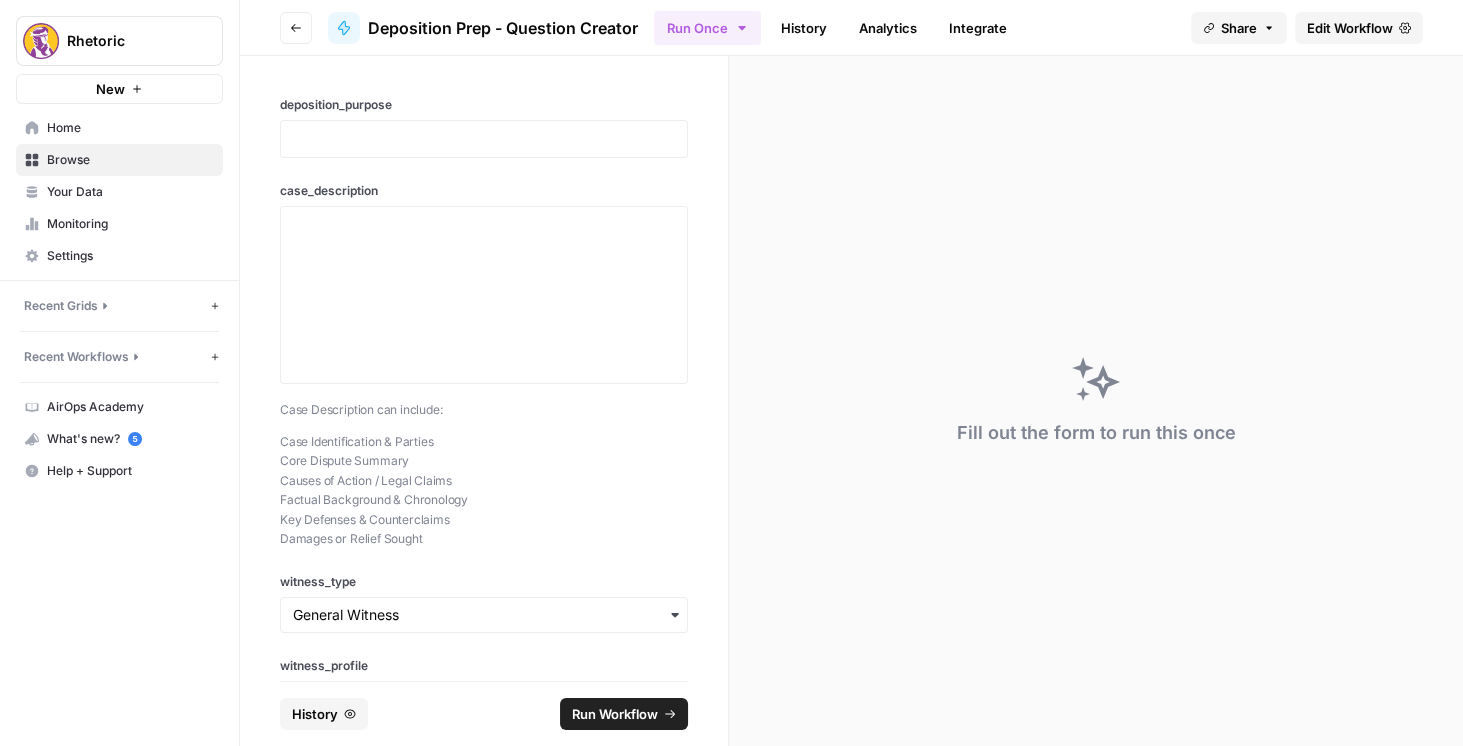click on "Home" at bounding box center (130, 128) 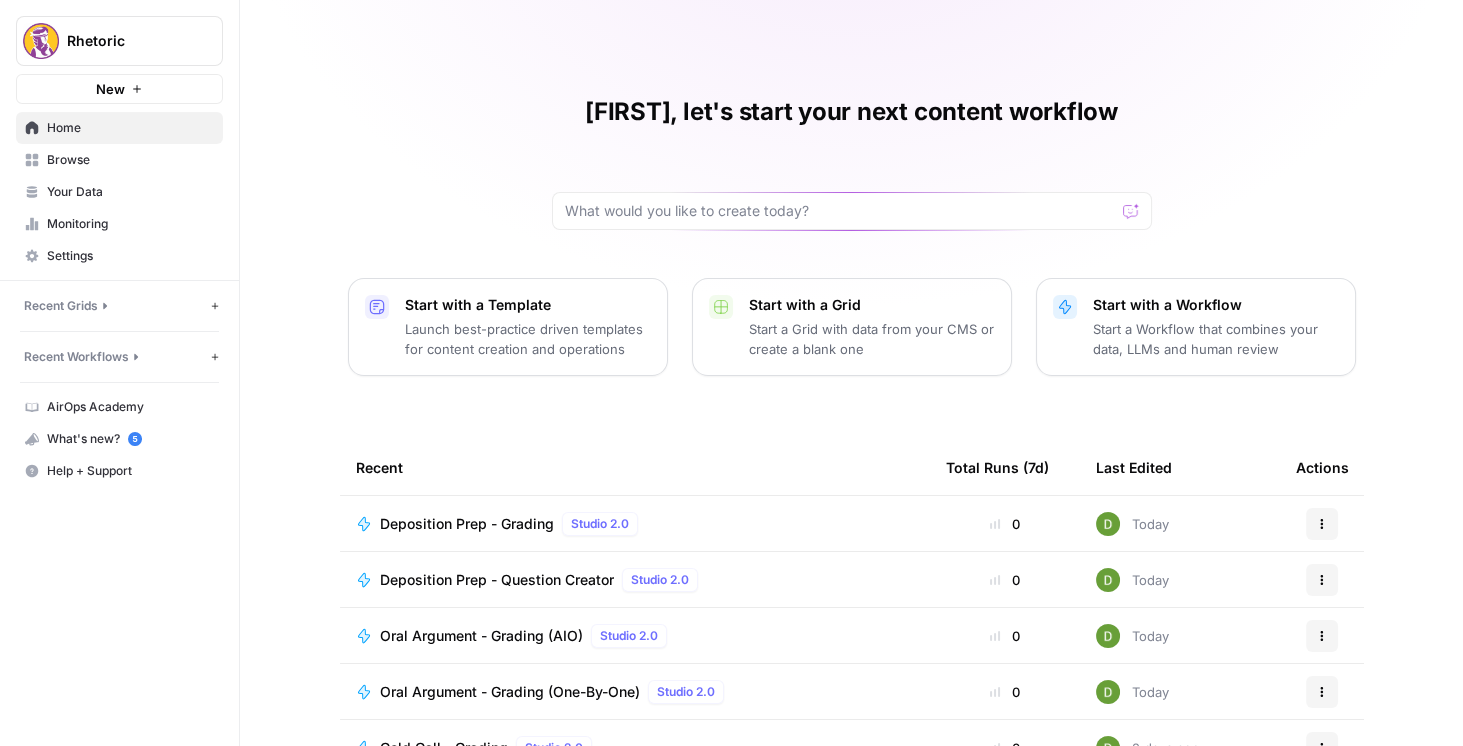 click on "What's new?
5" at bounding box center (119, 439) 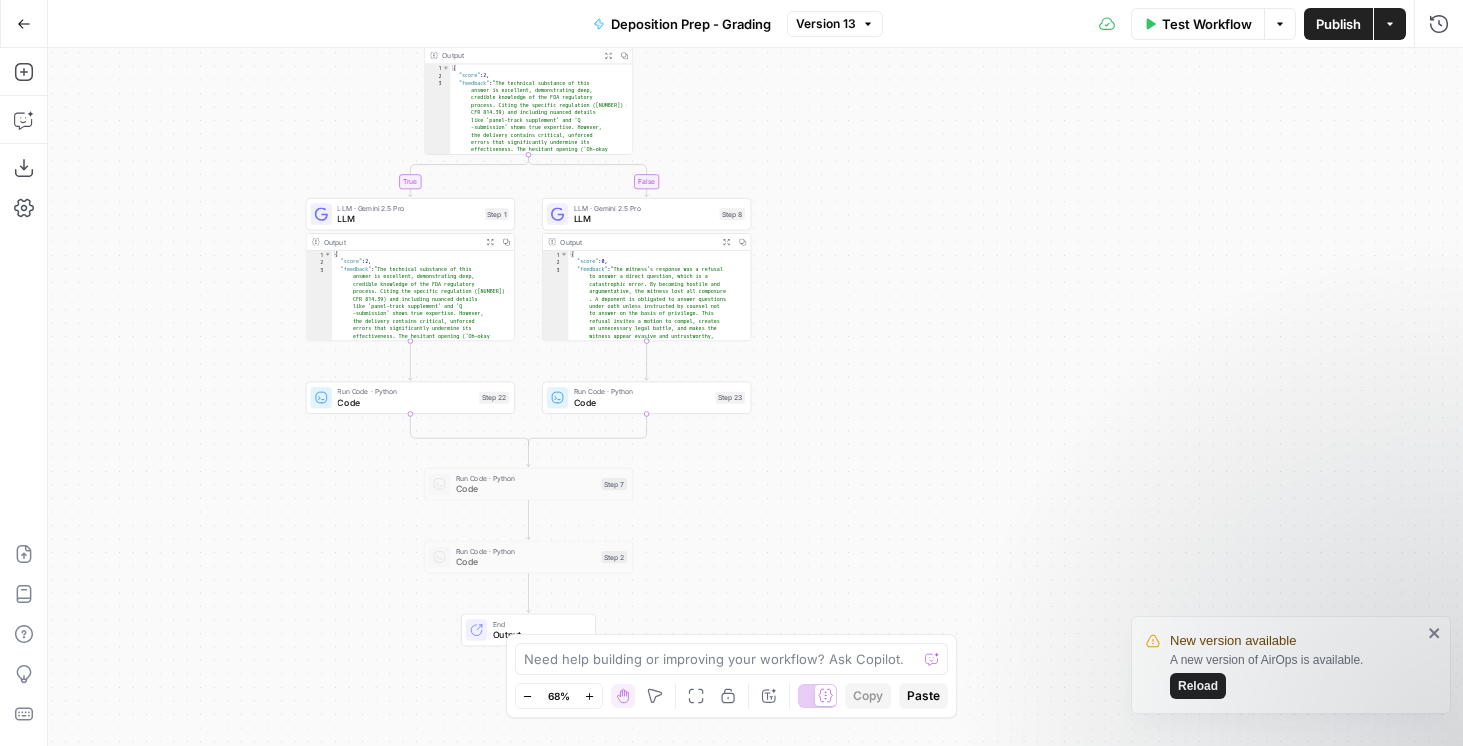 scroll, scrollTop: 0, scrollLeft: 0, axis: both 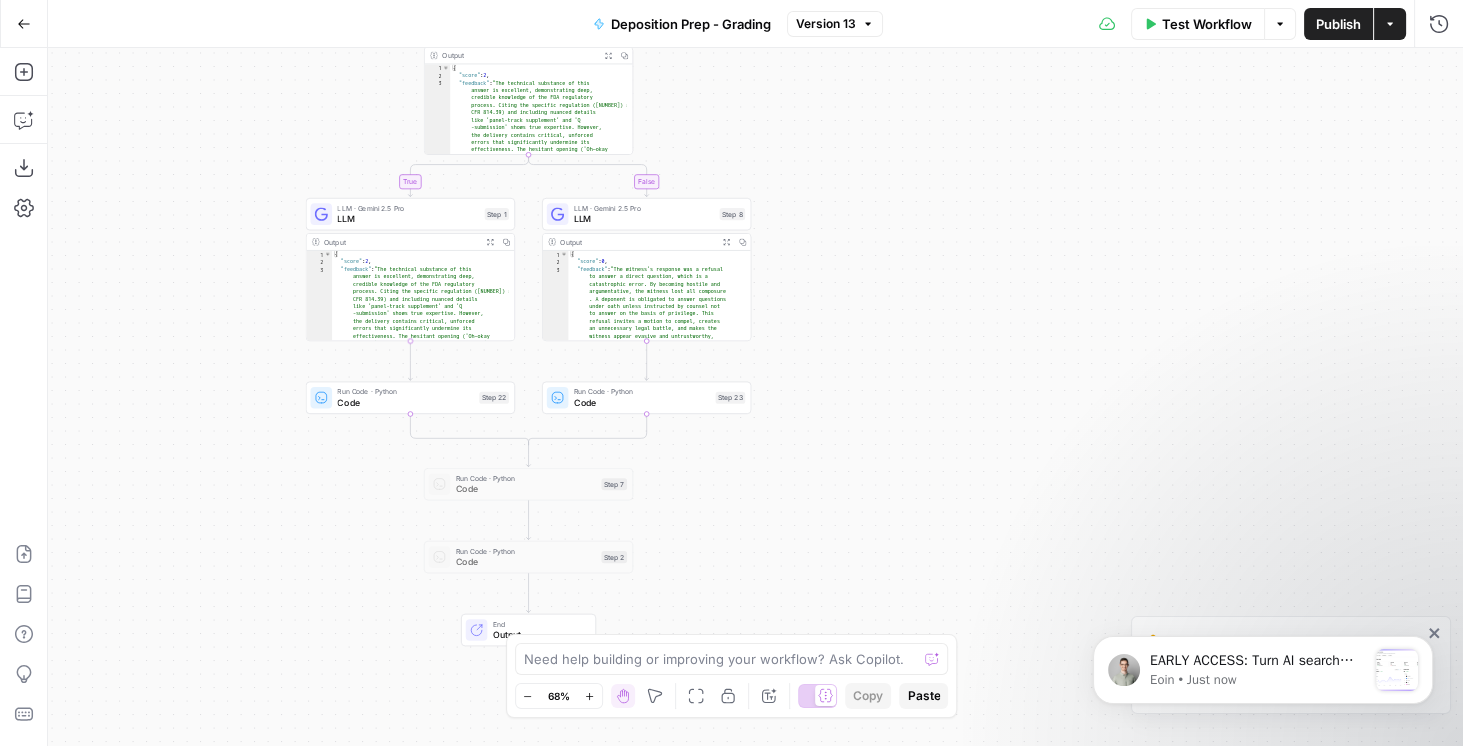 click on "Deposition Prep - Grading" at bounding box center (691, 24) 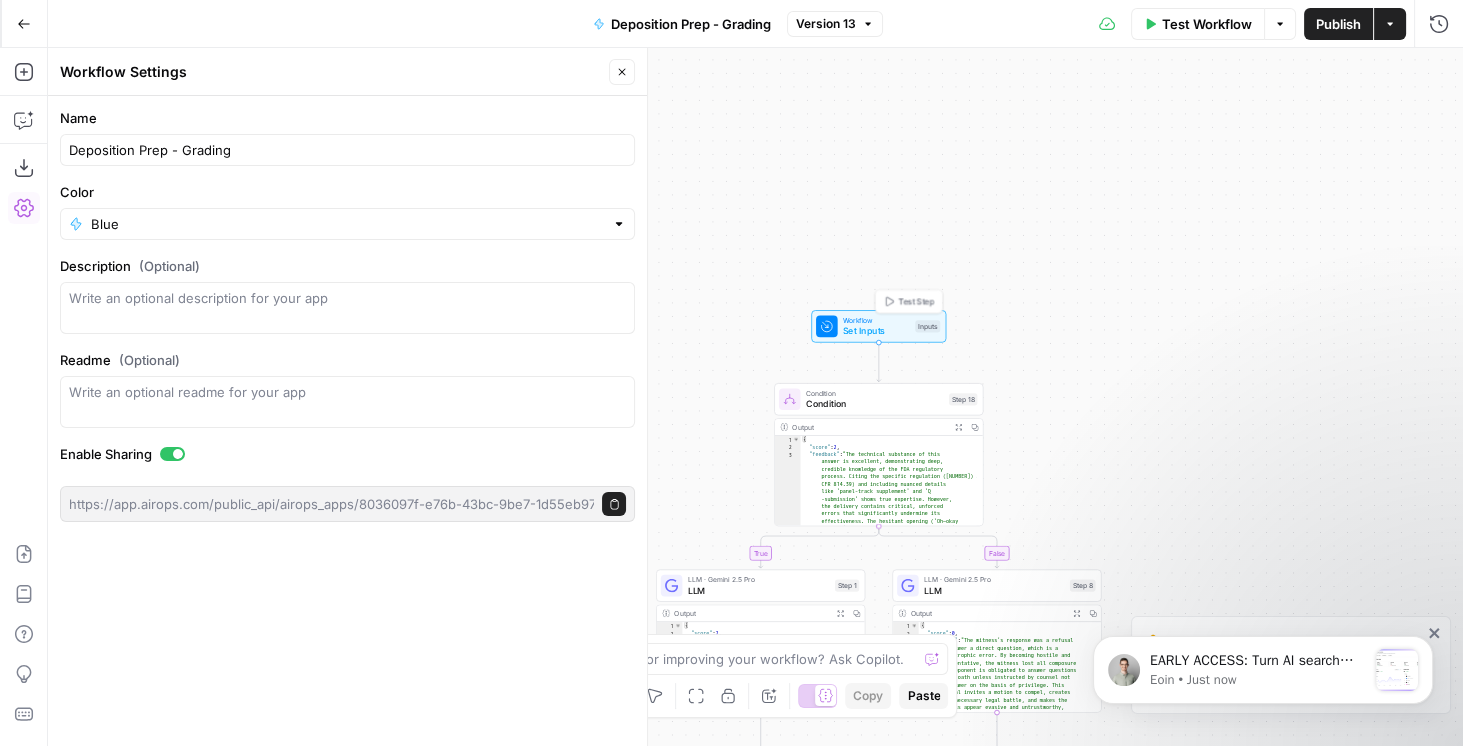click on "Set Inputs" at bounding box center [876, 331] 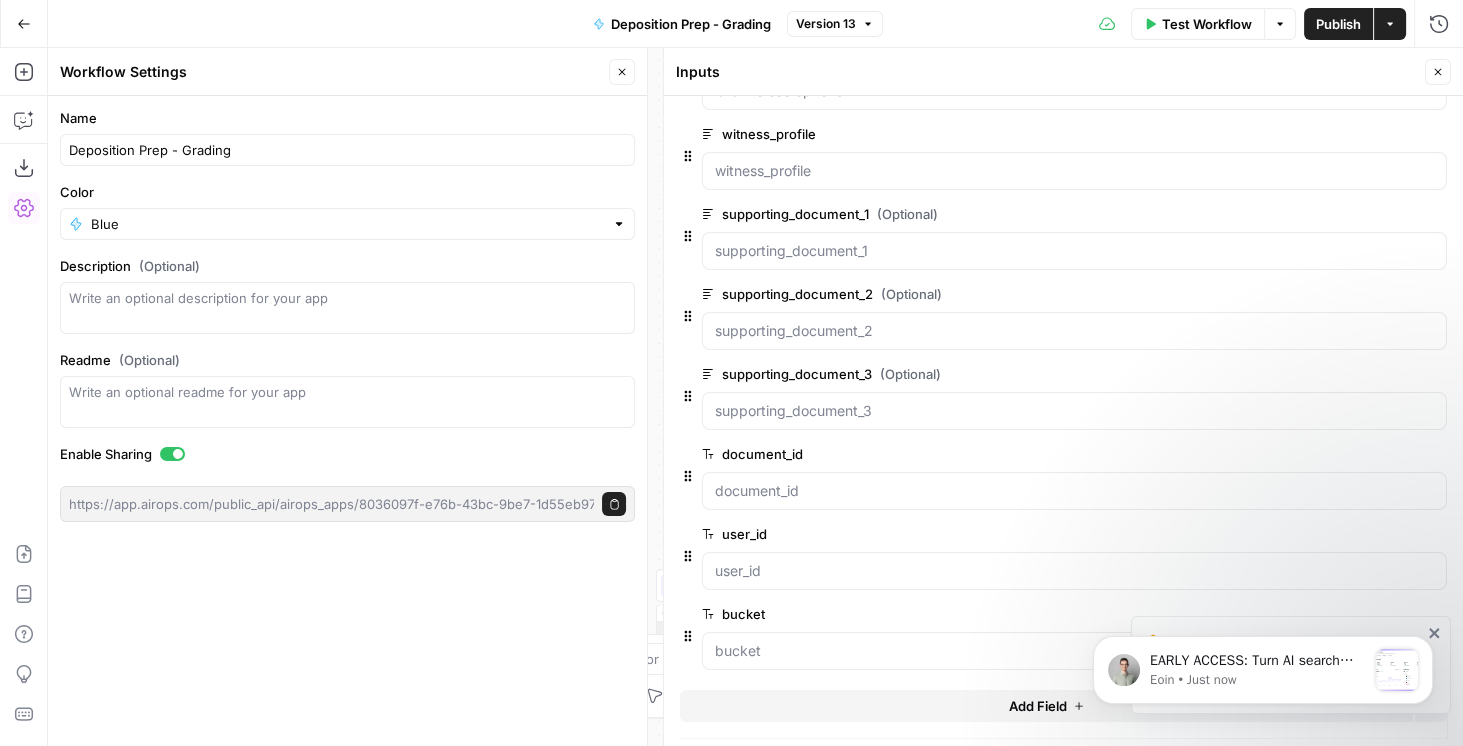scroll, scrollTop: 472, scrollLeft: 0, axis: vertical 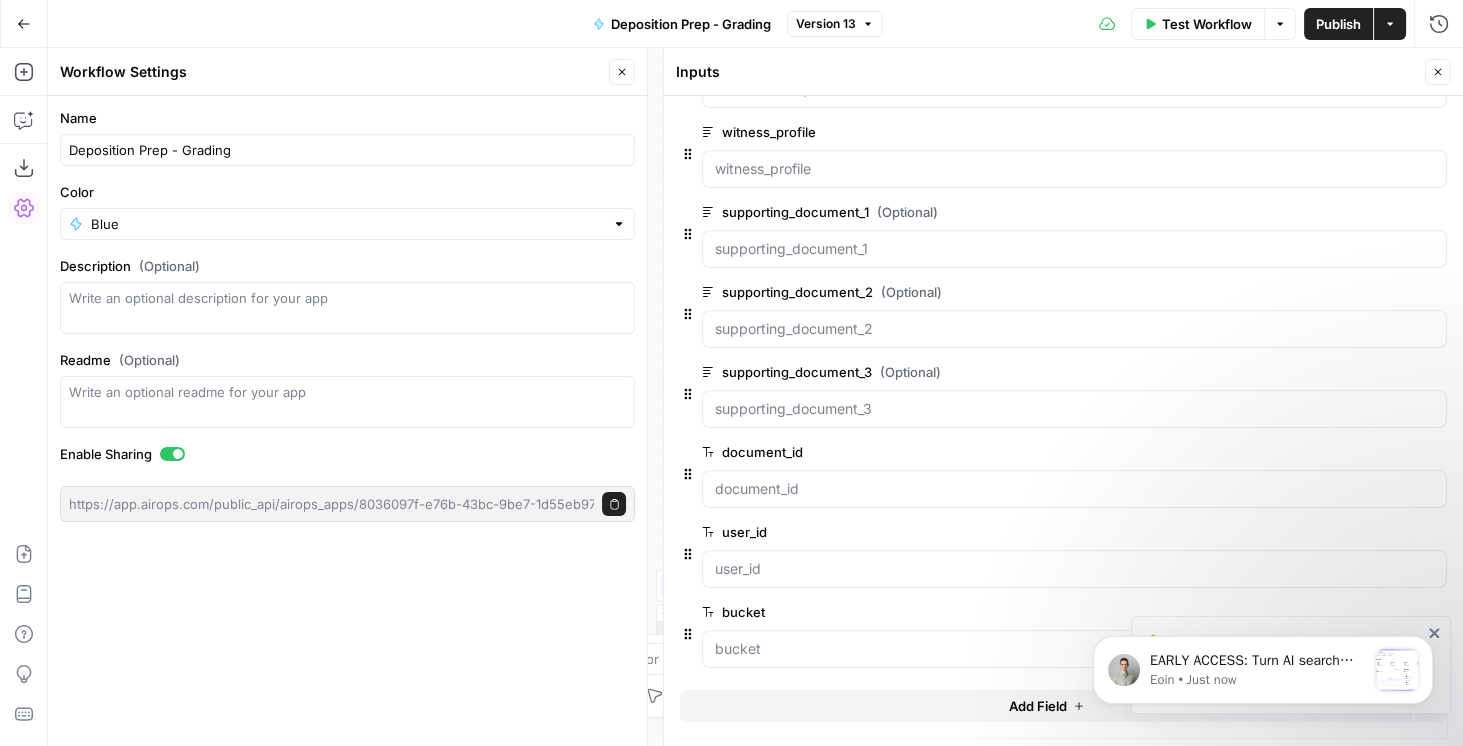 click on "Delete group" at bounding box center [1435, 452] 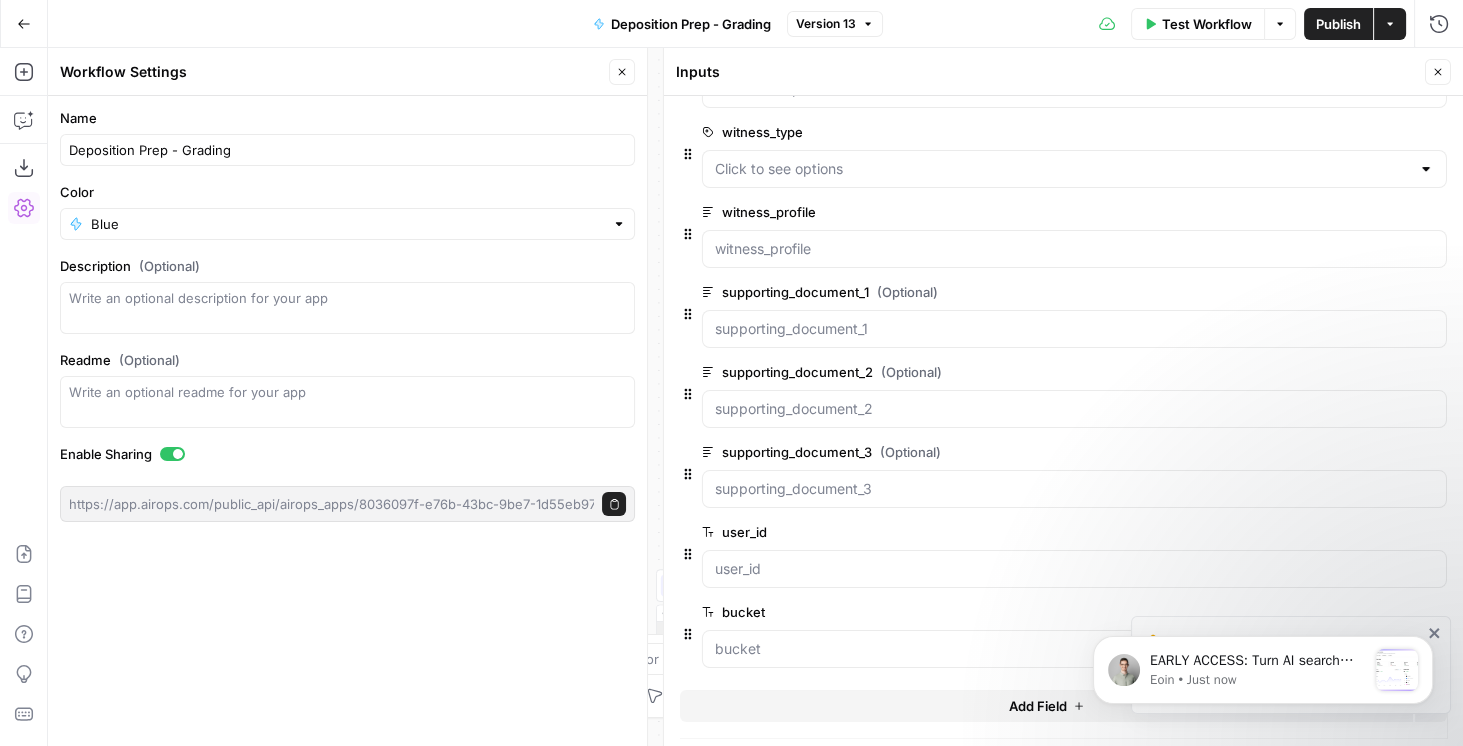 click on "Delete group" at bounding box center (1435, 532) 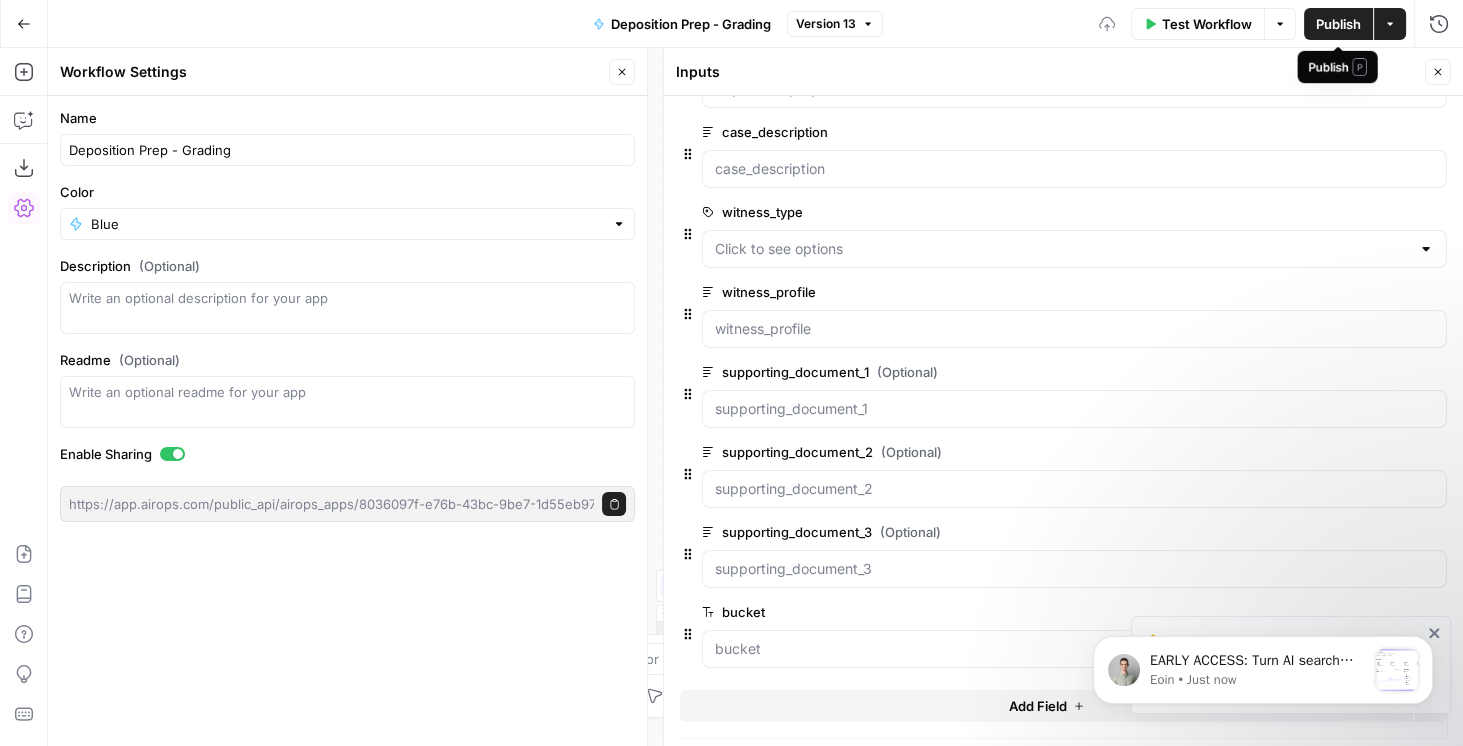 click on "Publish" at bounding box center (1338, 24) 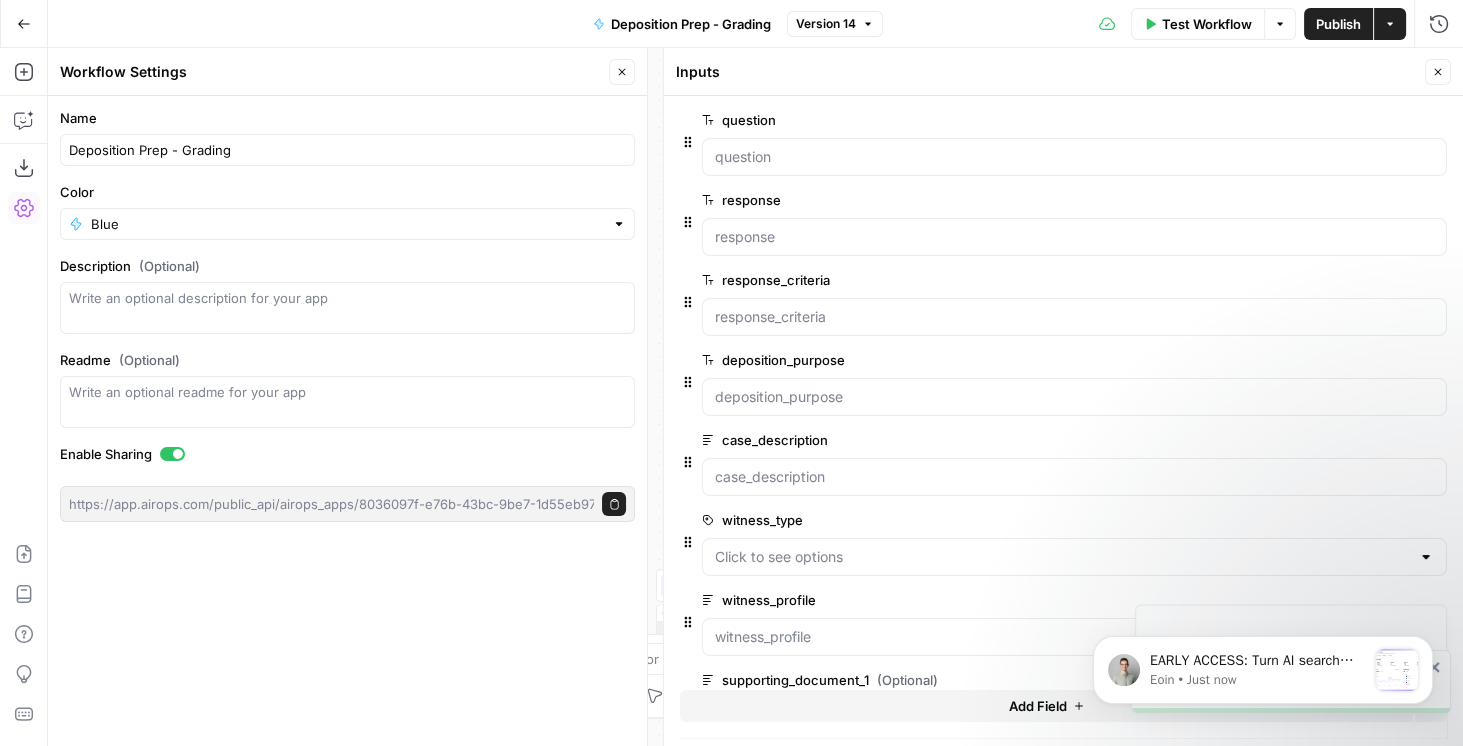 scroll, scrollTop: 0, scrollLeft: 0, axis: both 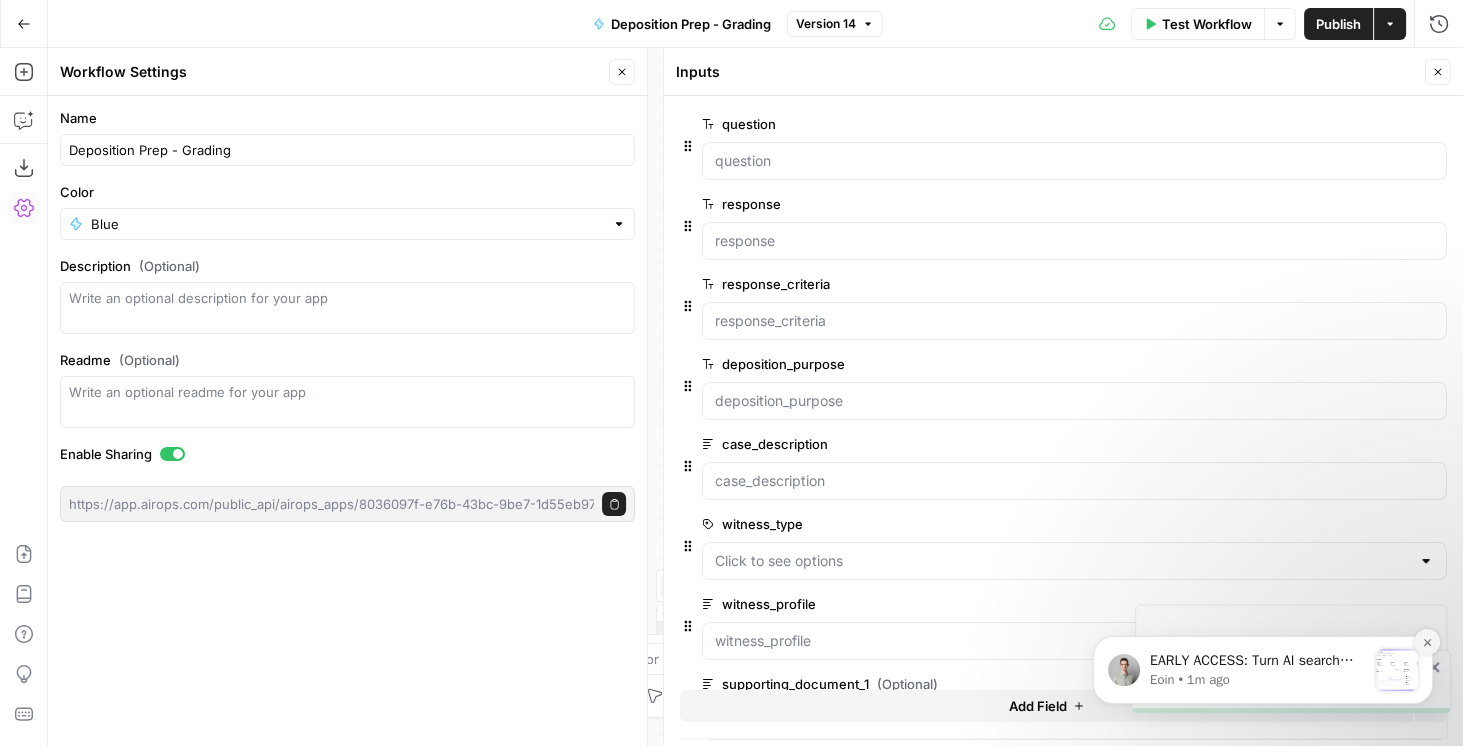 click 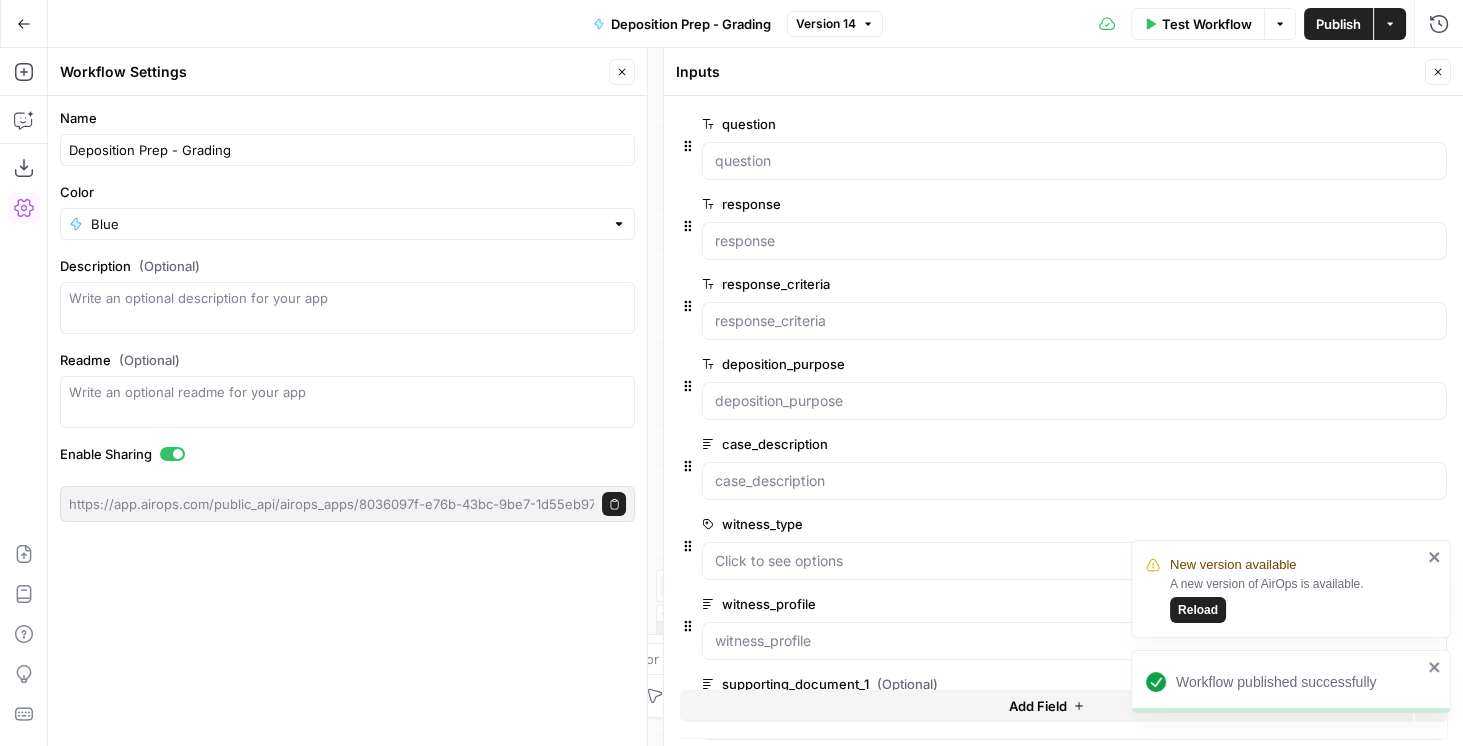 click 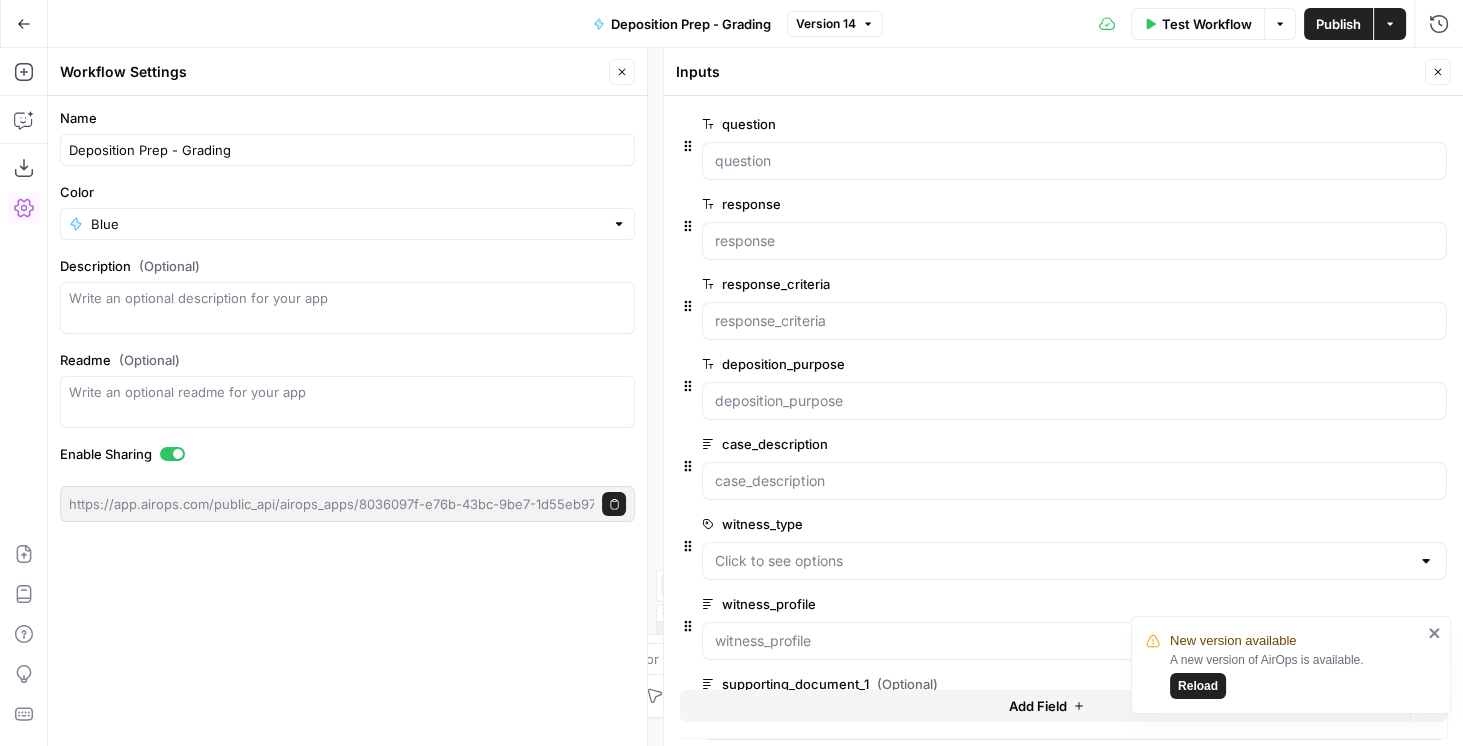 click 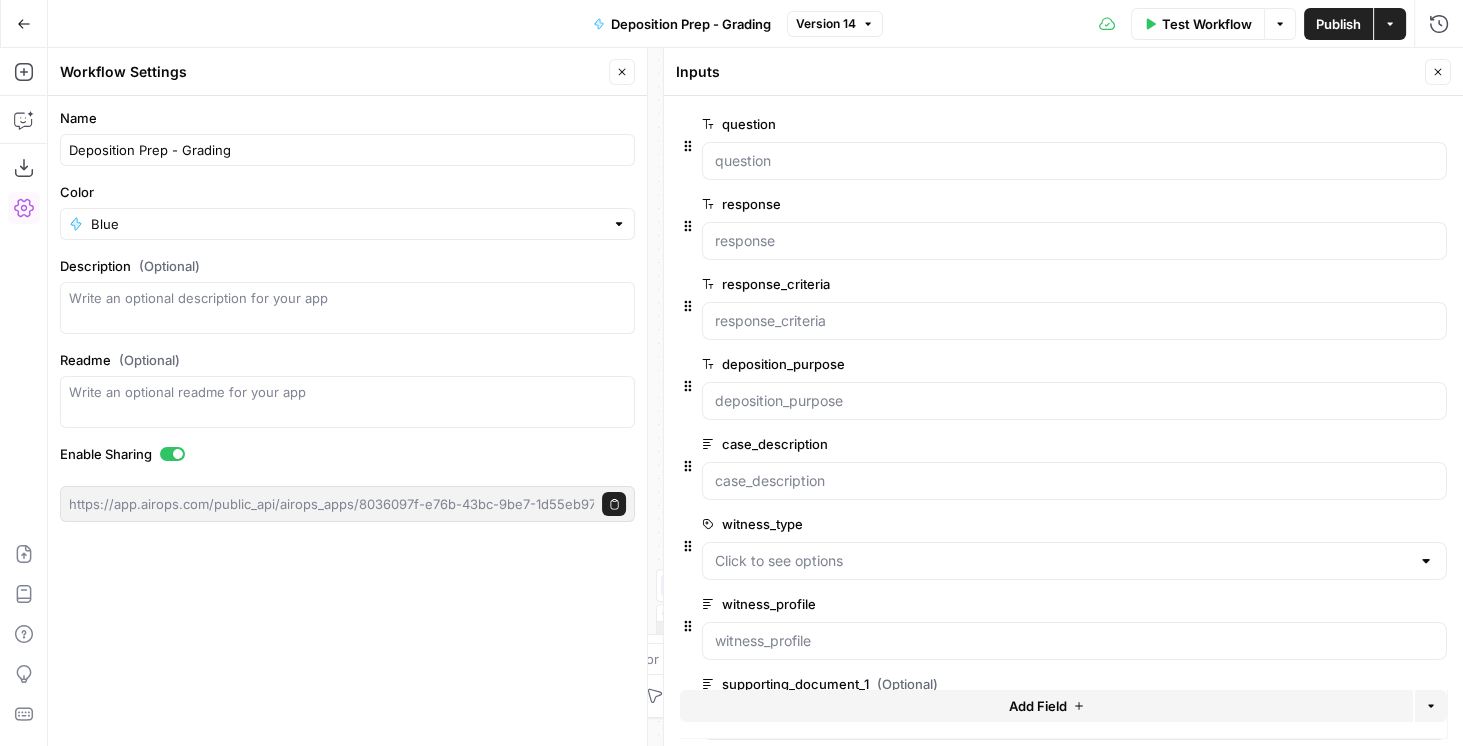 click 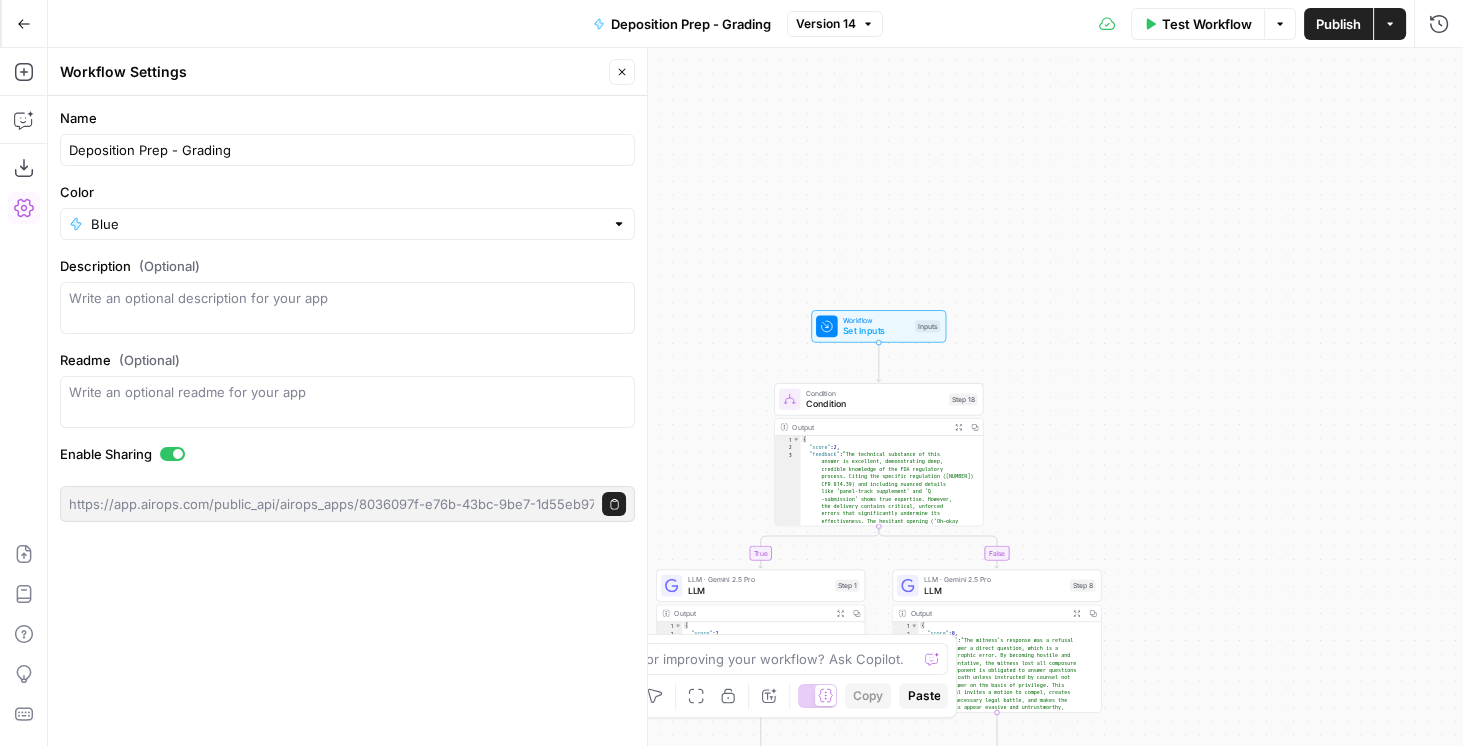click on "Publish" at bounding box center (1338, 24) 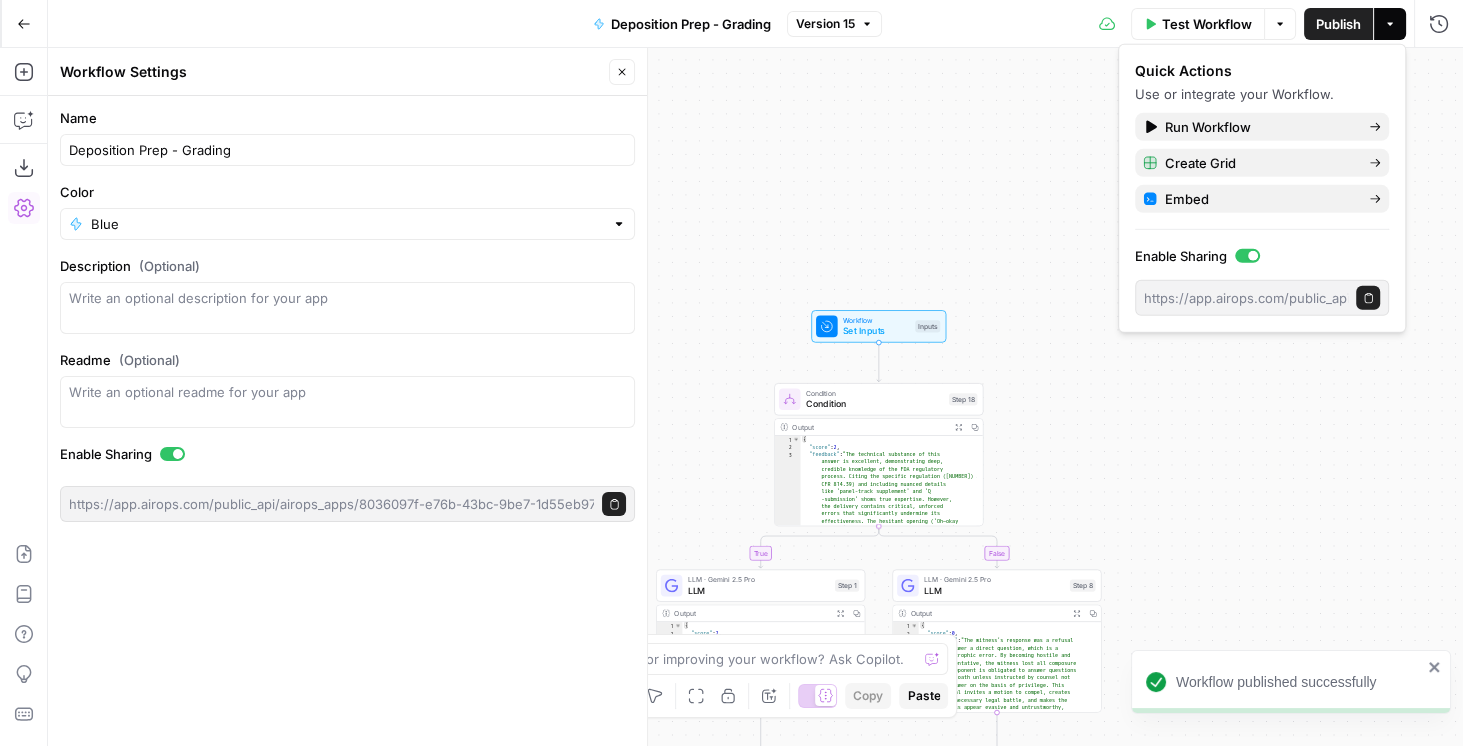 click on "Set Inputs" at bounding box center (876, 331) 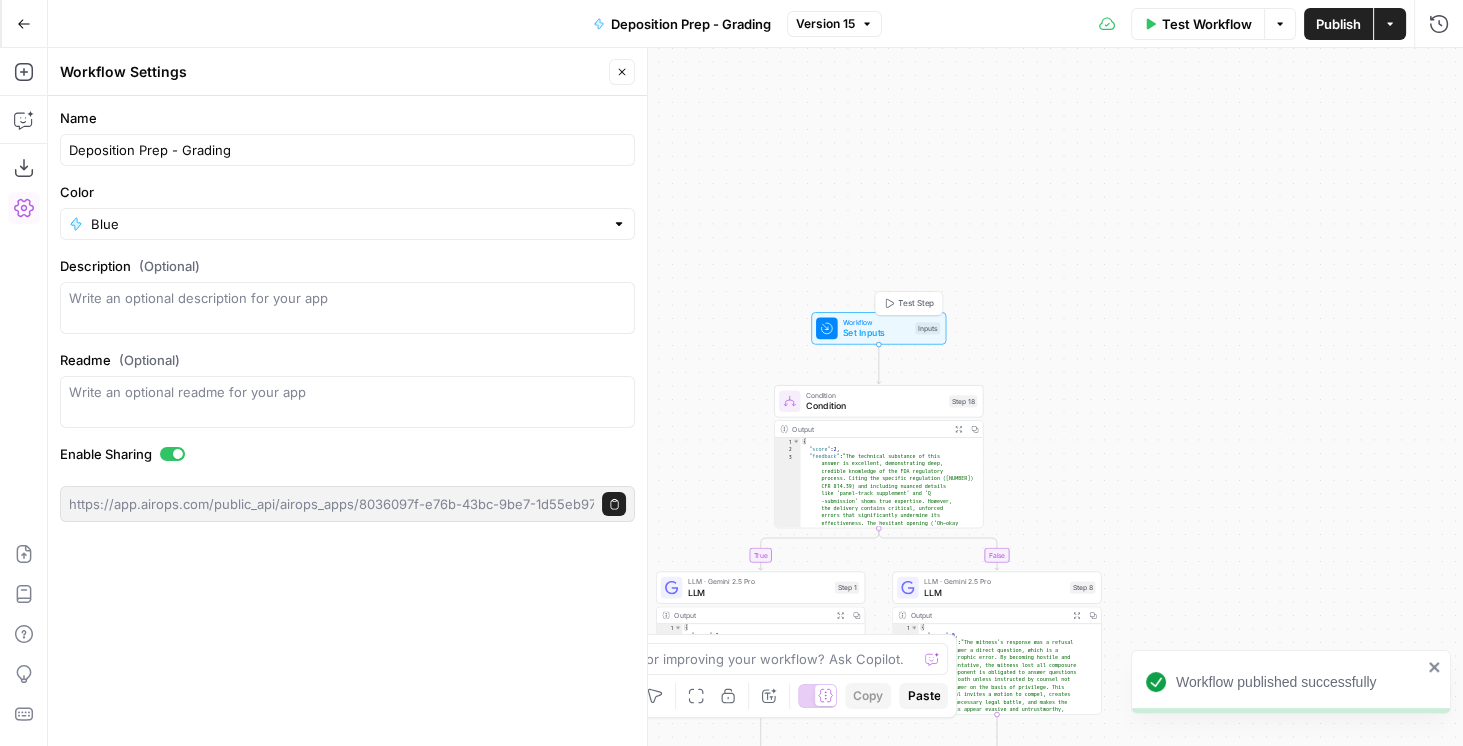 click on "Set Inputs" at bounding box center [876, 333] 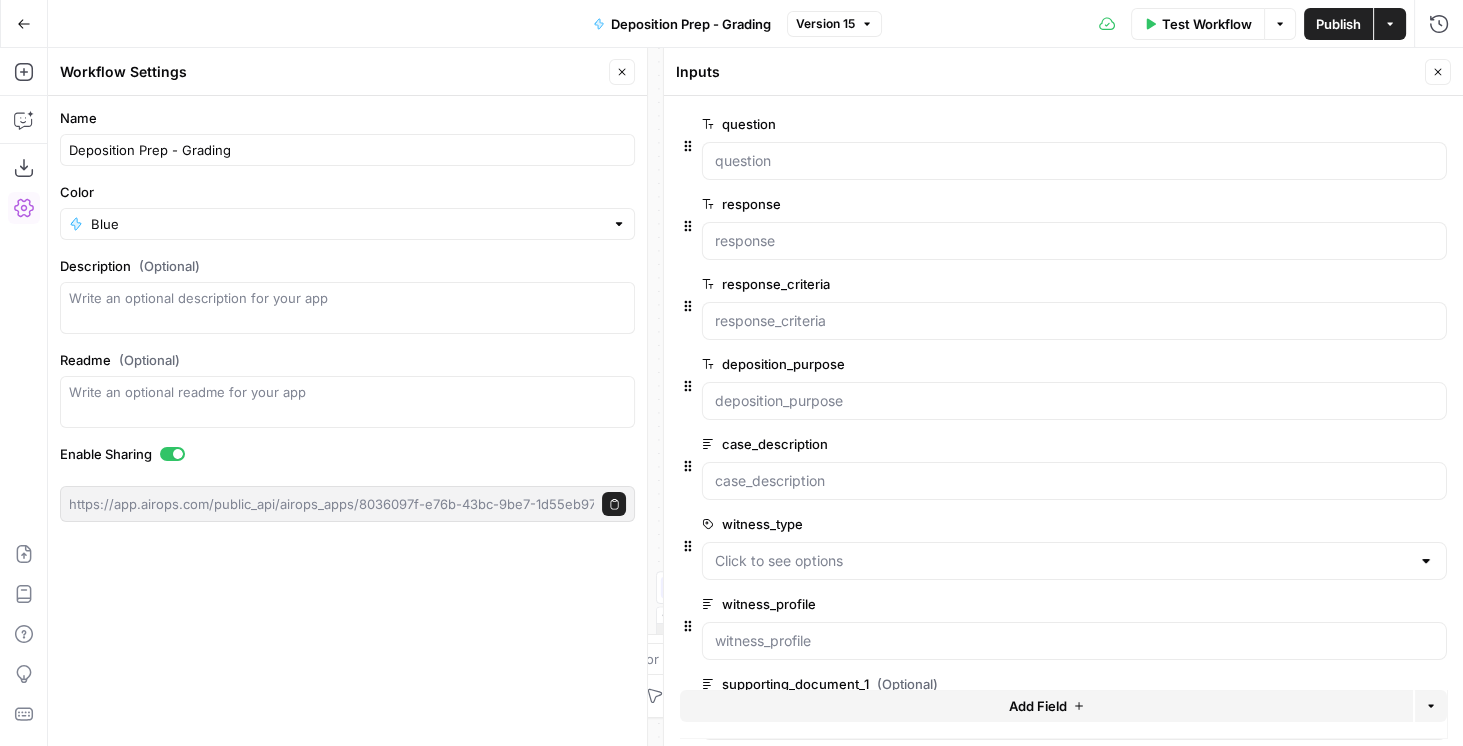 click on "Test Workflow Options Publish Actions Run History" at bounding box center [1172, 23] 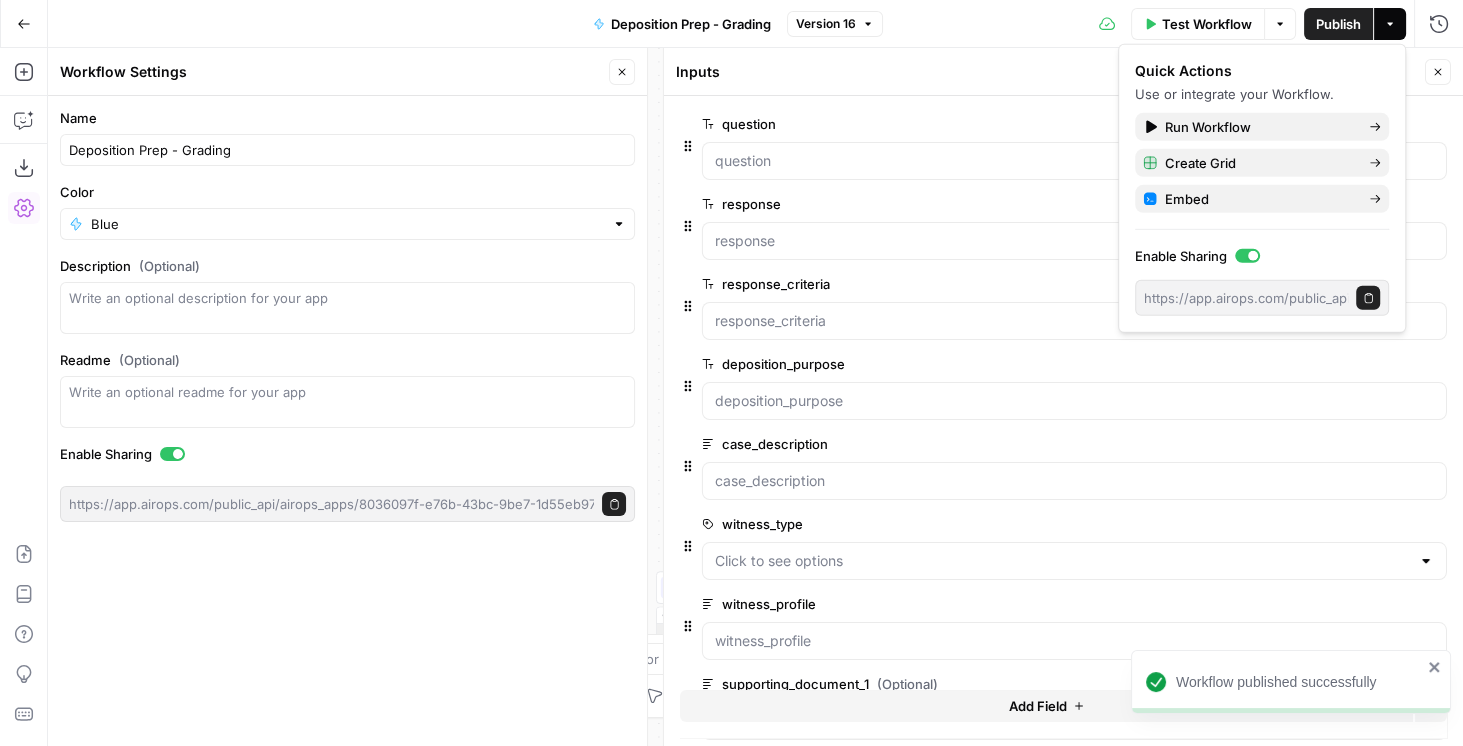 click on "Close" at bounding box center (622, 72) 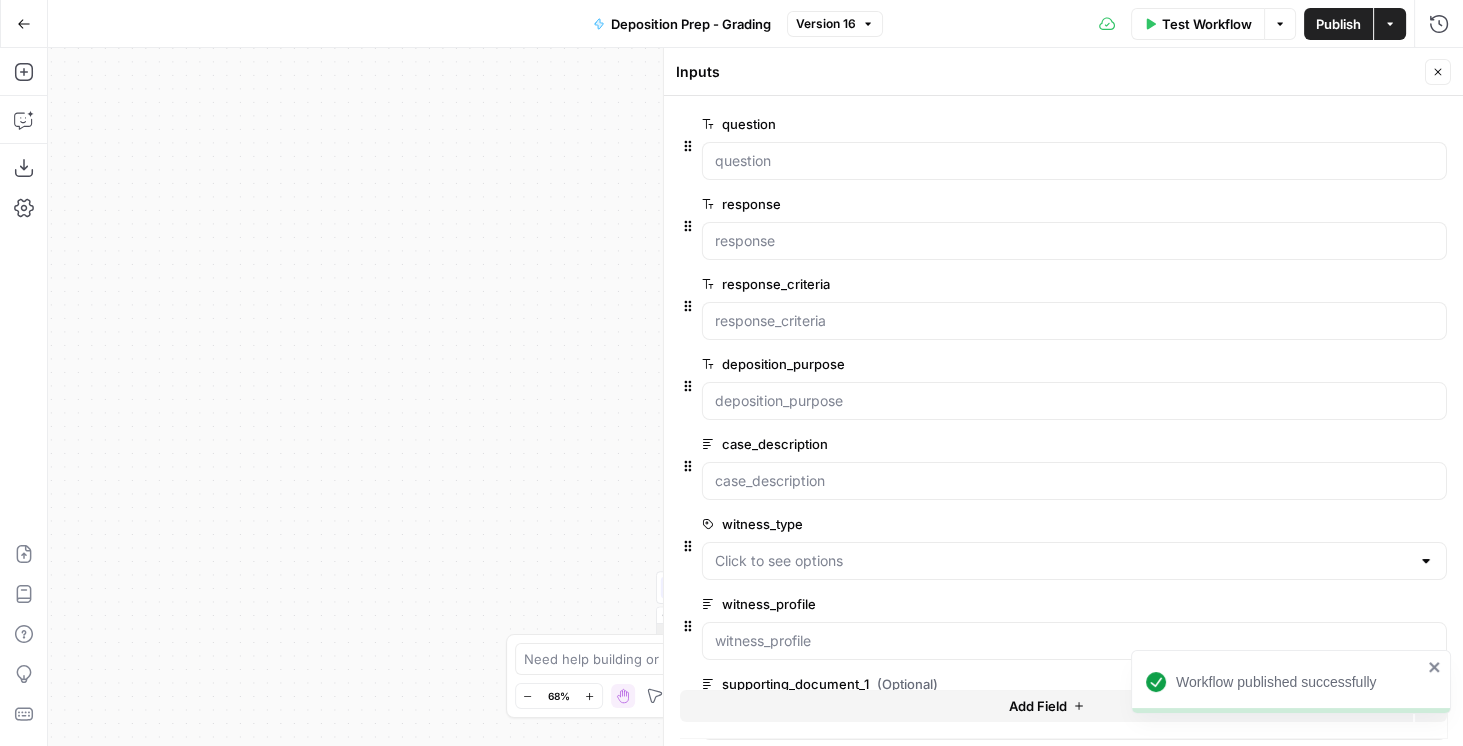 click 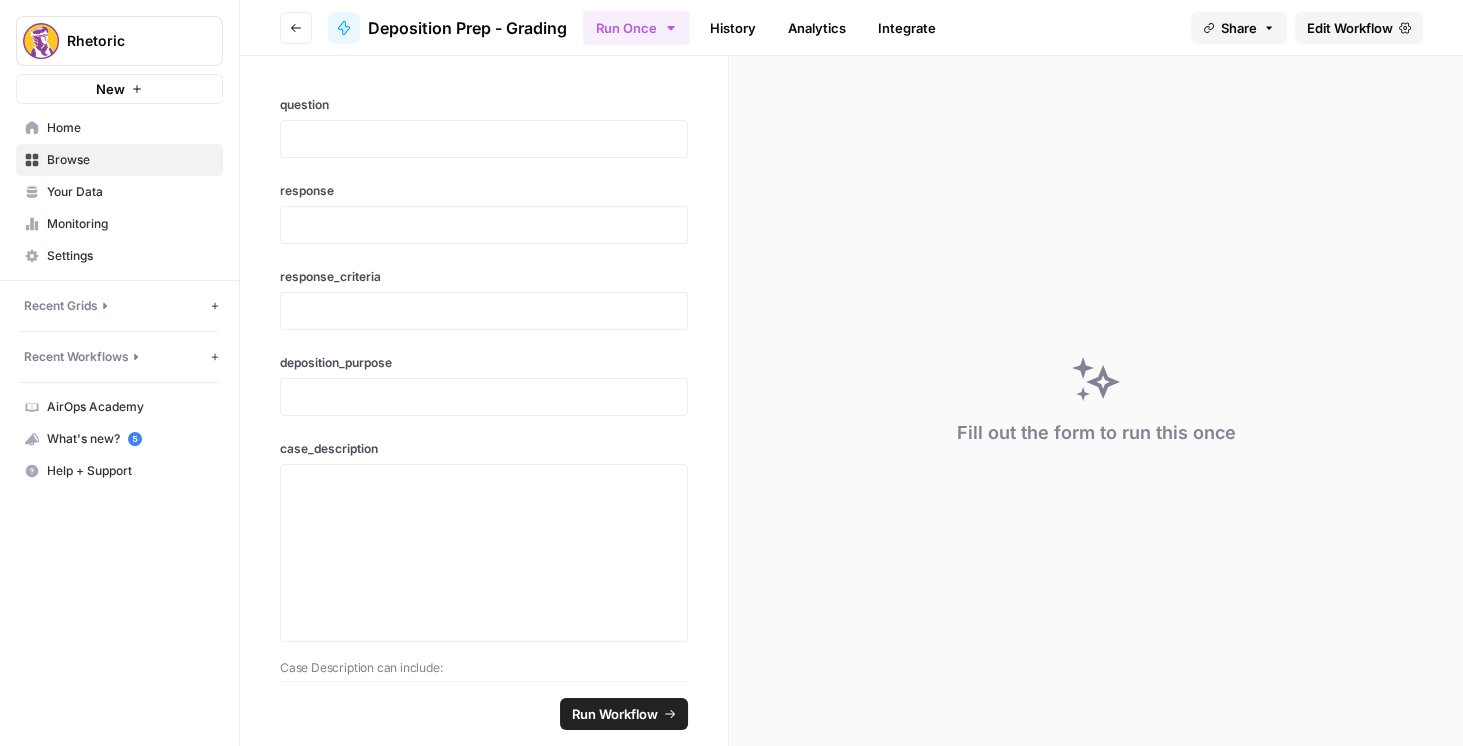 click on "Edit Workflow" at bounding box center [1350, 28] 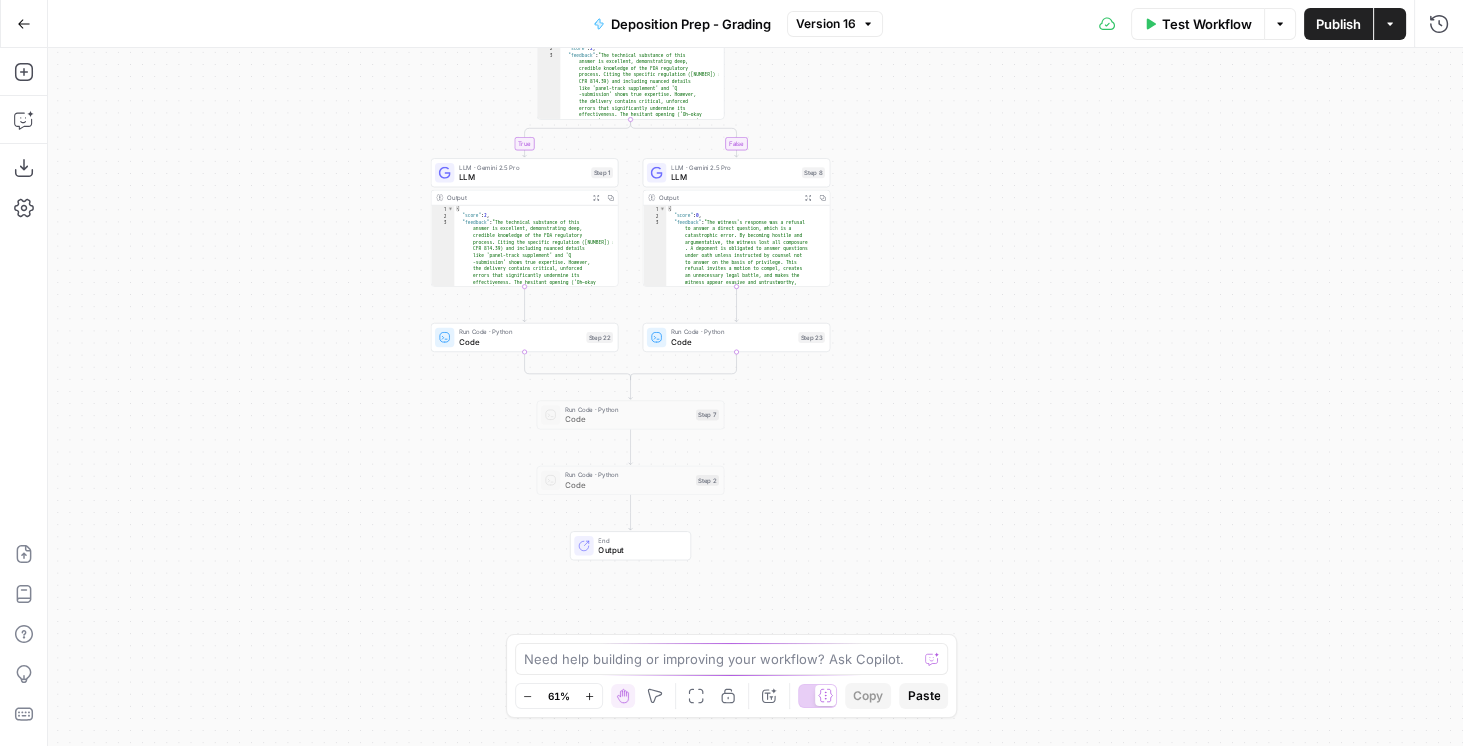 drag, startPoint x: 1164, startPoint y: 660, endPoint x: 1047, endPoint y: 509, distance: 191.02356 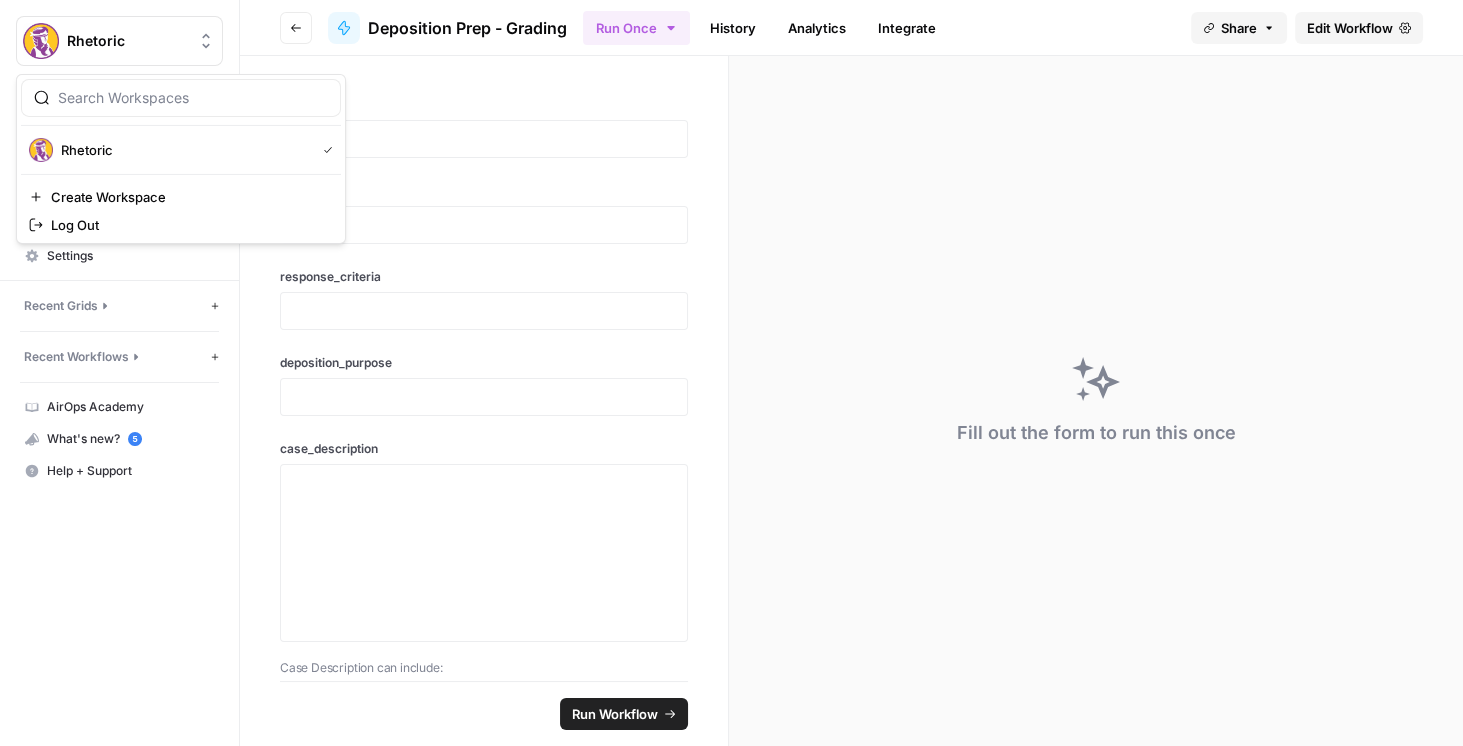 click at bounding box center (41, 41) 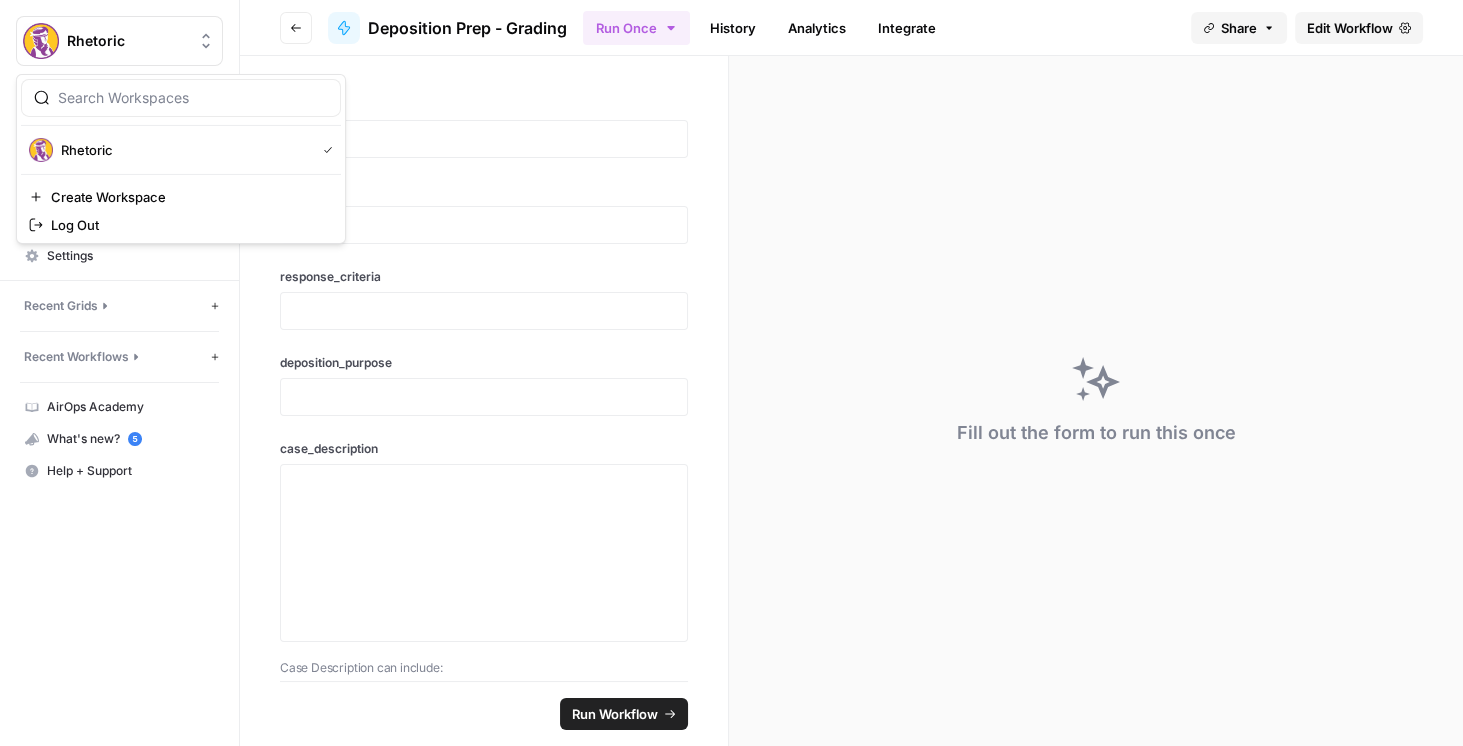 click 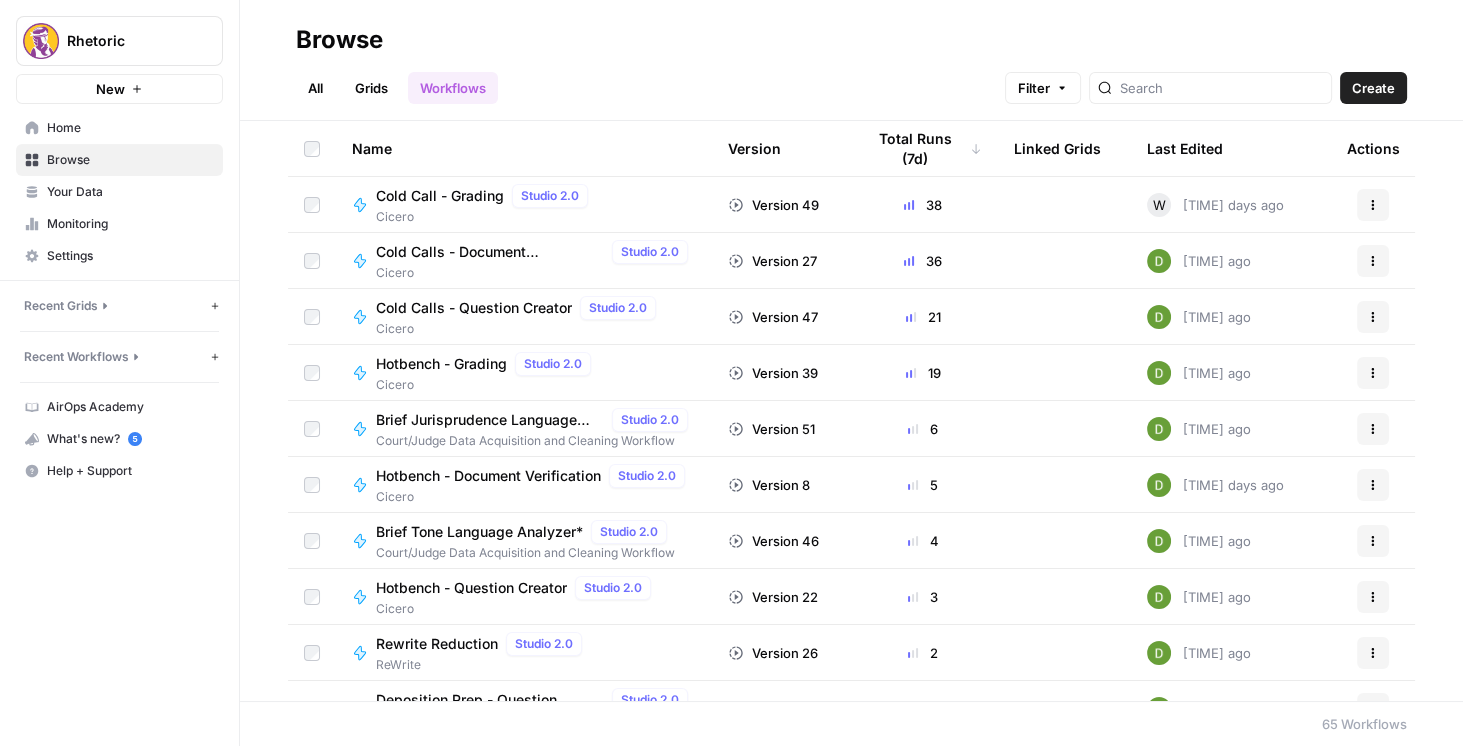 click on "Home" at bounding box center (130, 128) 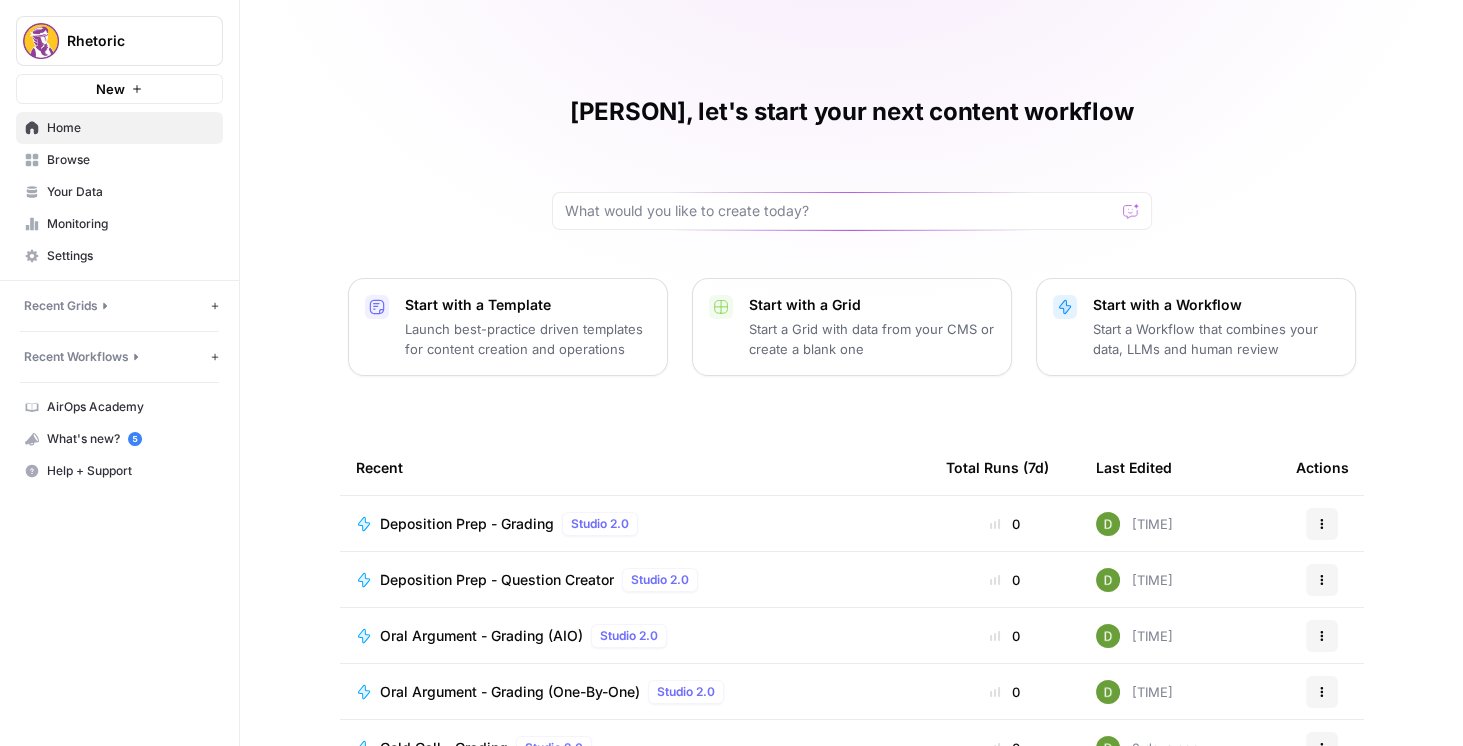 click on "Your Data" at bounding box center (119, 192) 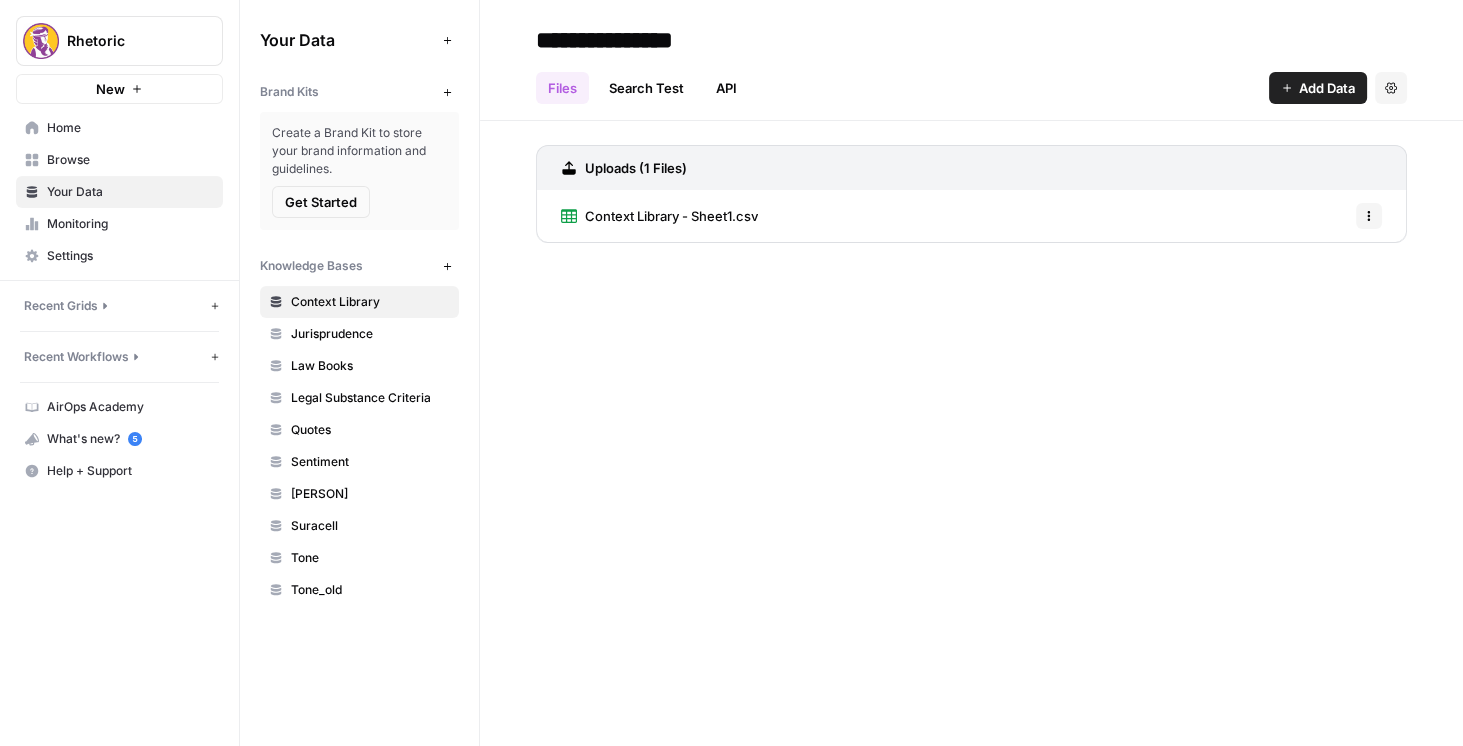 click on "5" 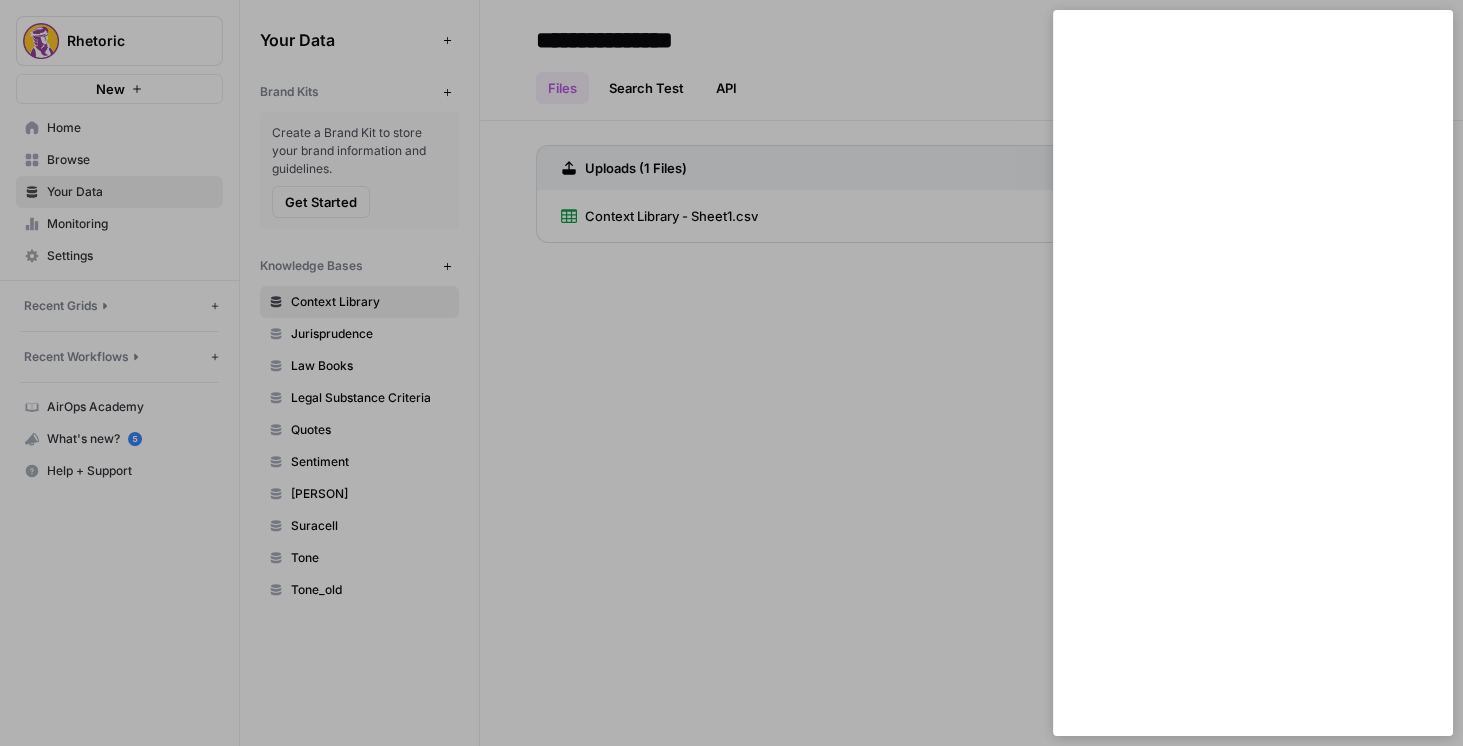 click at bounding box center [731, 373] 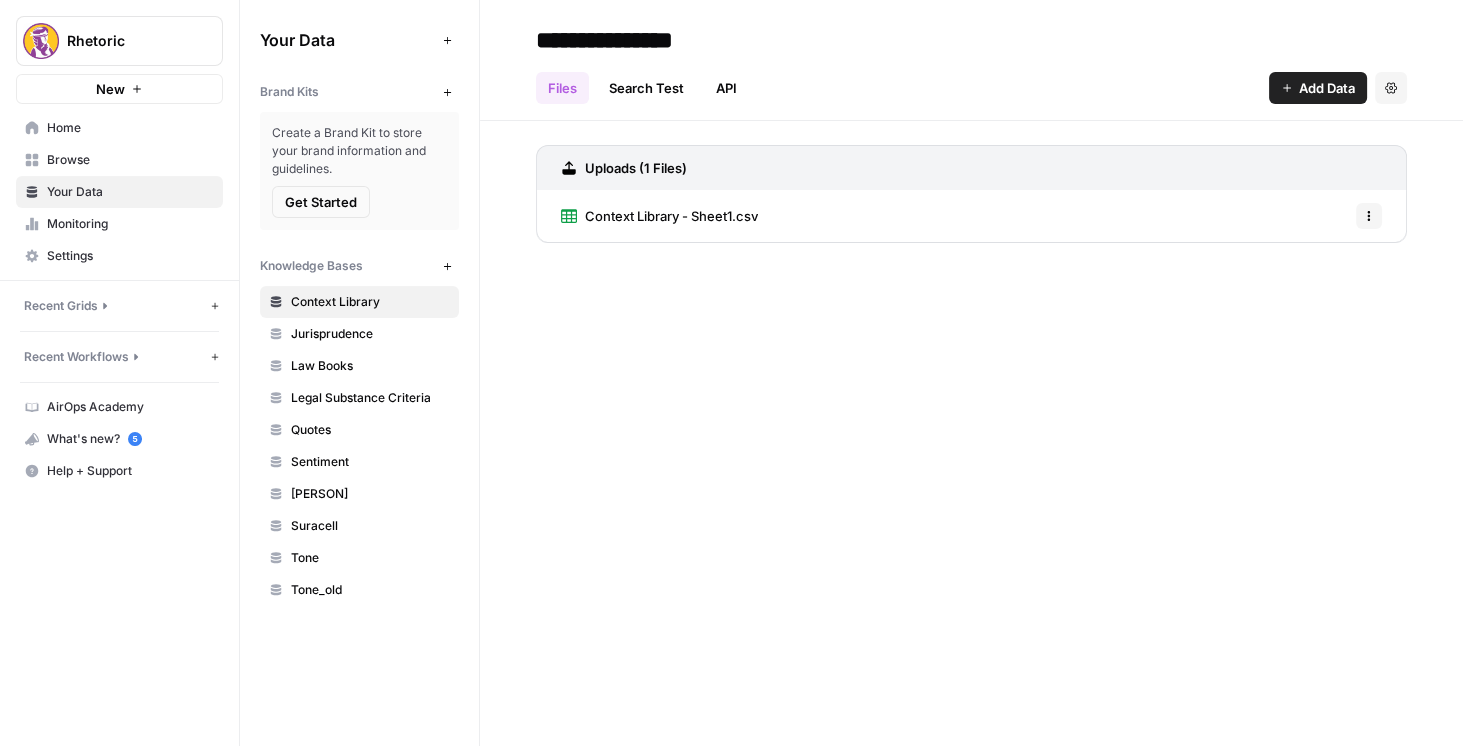 click on "What's new?
5" at bounding box center (119, 439) 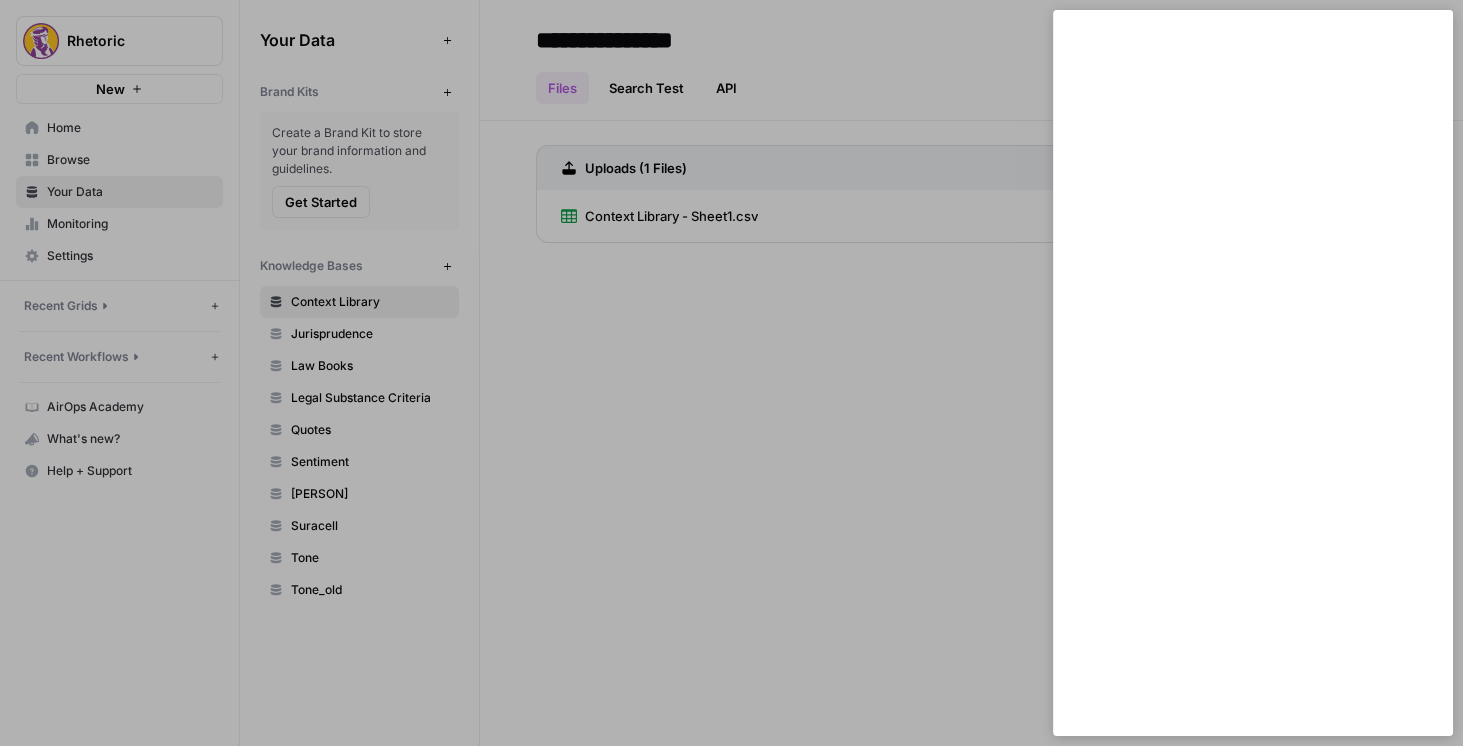 click at bounding box center (731, 373) 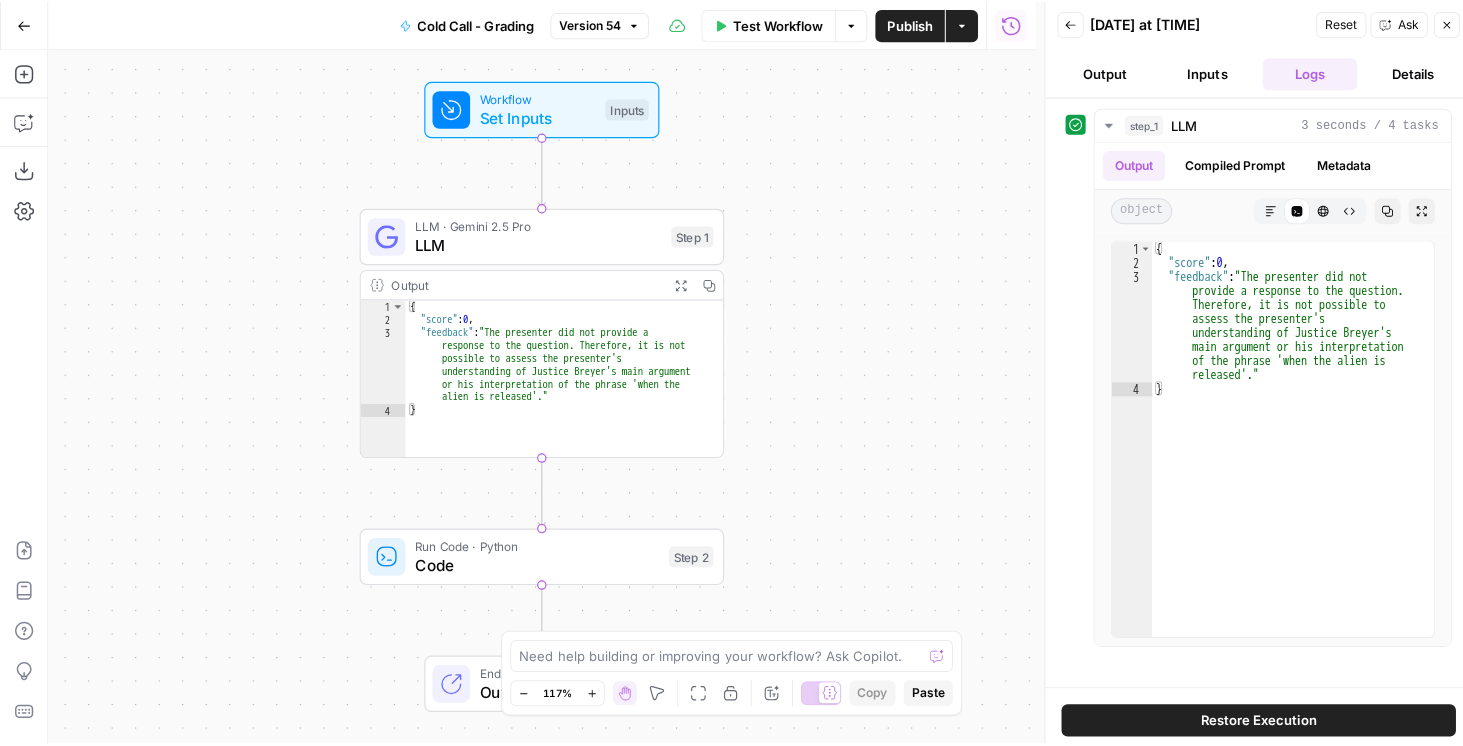 scroll, scrollTop: 0, scrollLeft: 0, axis: both 